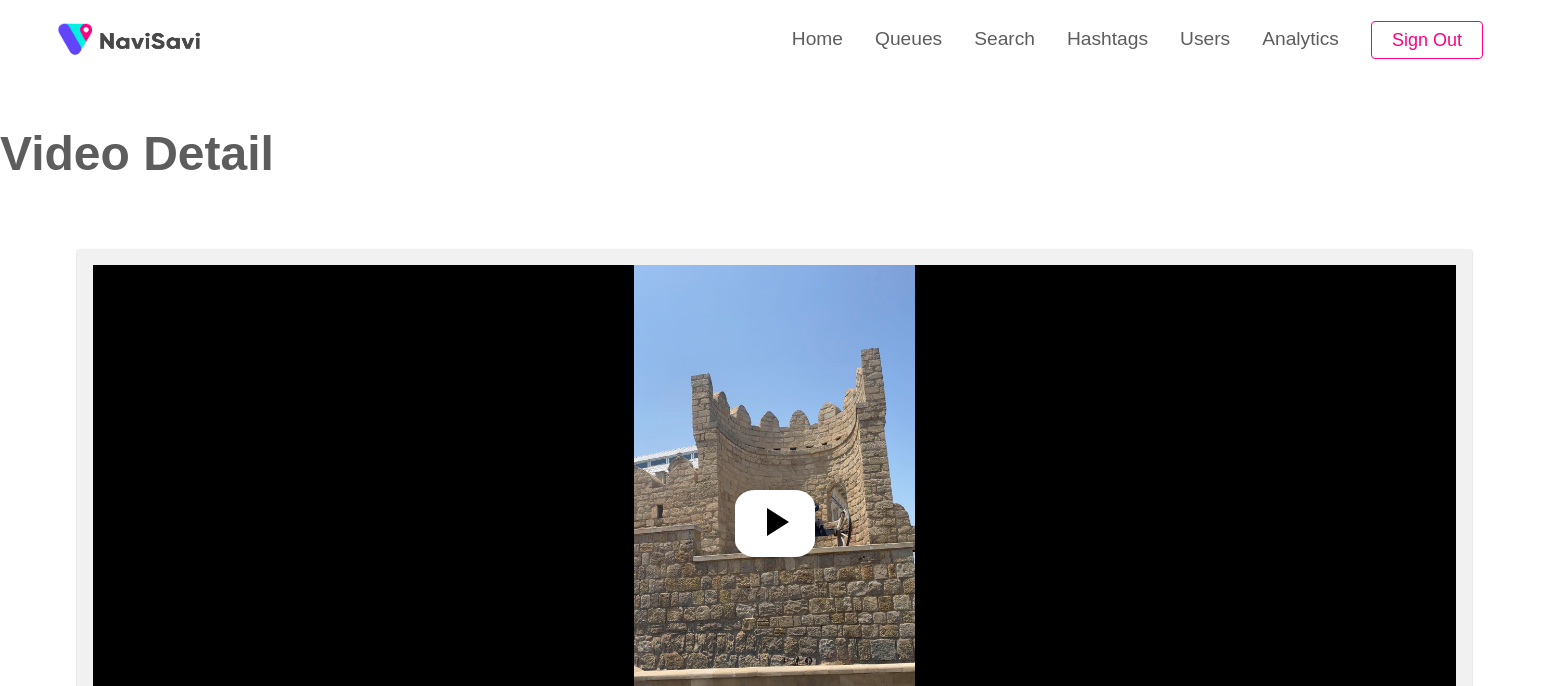 select on "**" 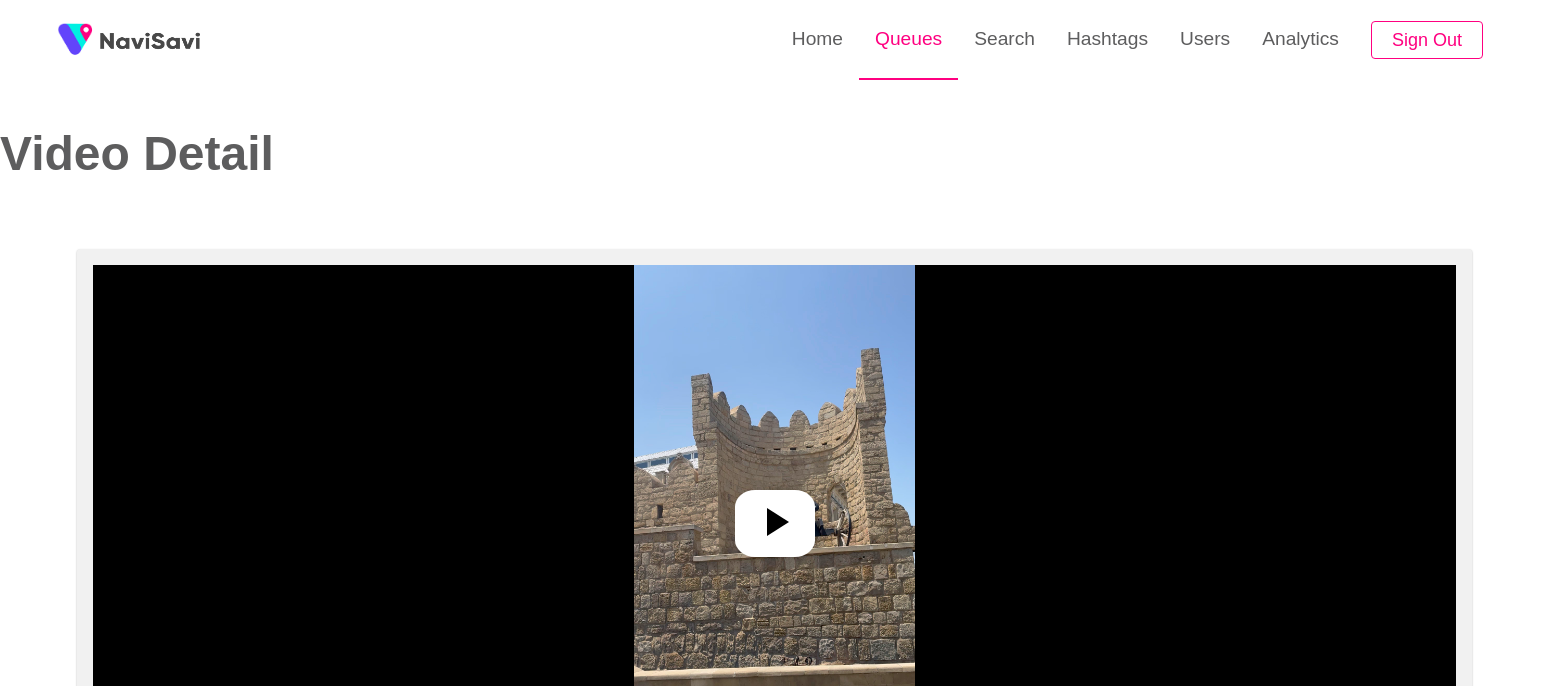 scroll, scrollTop: 0, scrollLeft: 0, axis: both 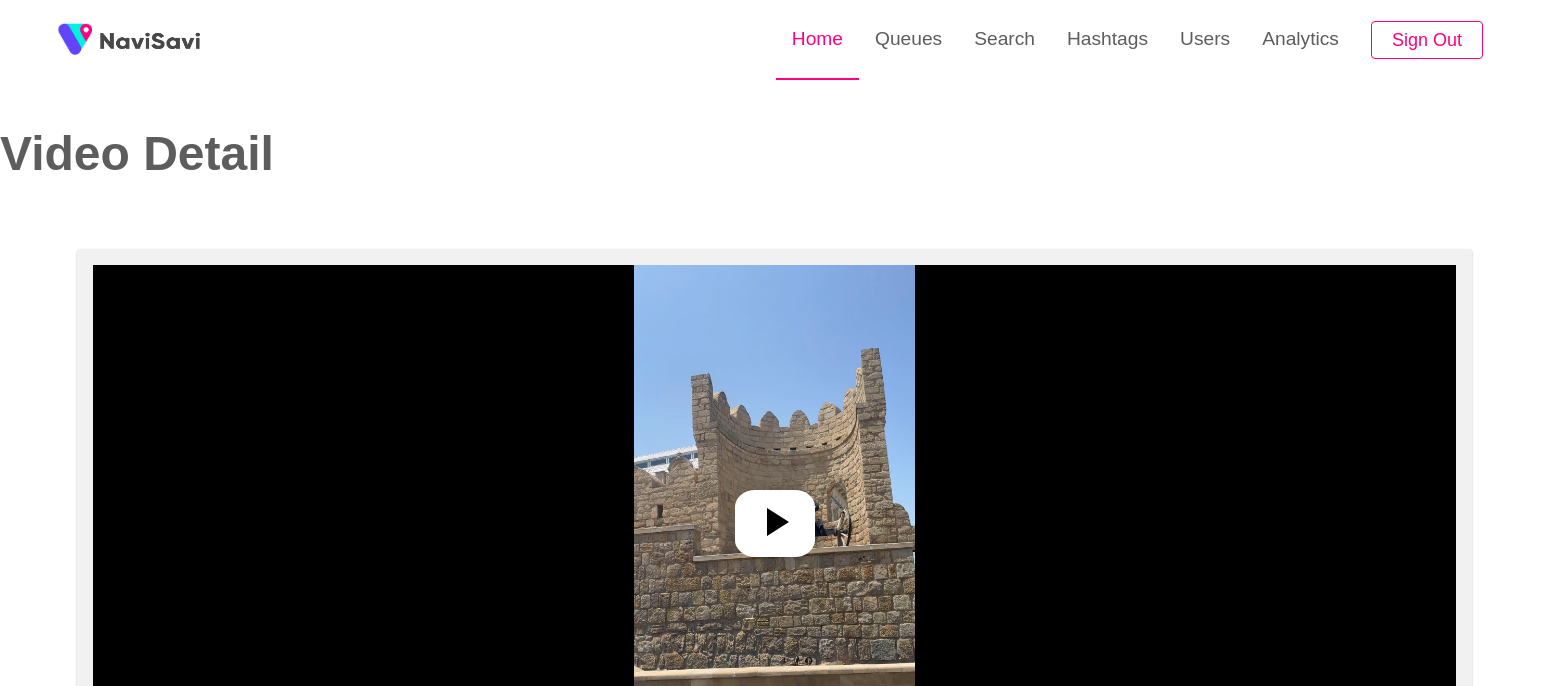 select on "**********" 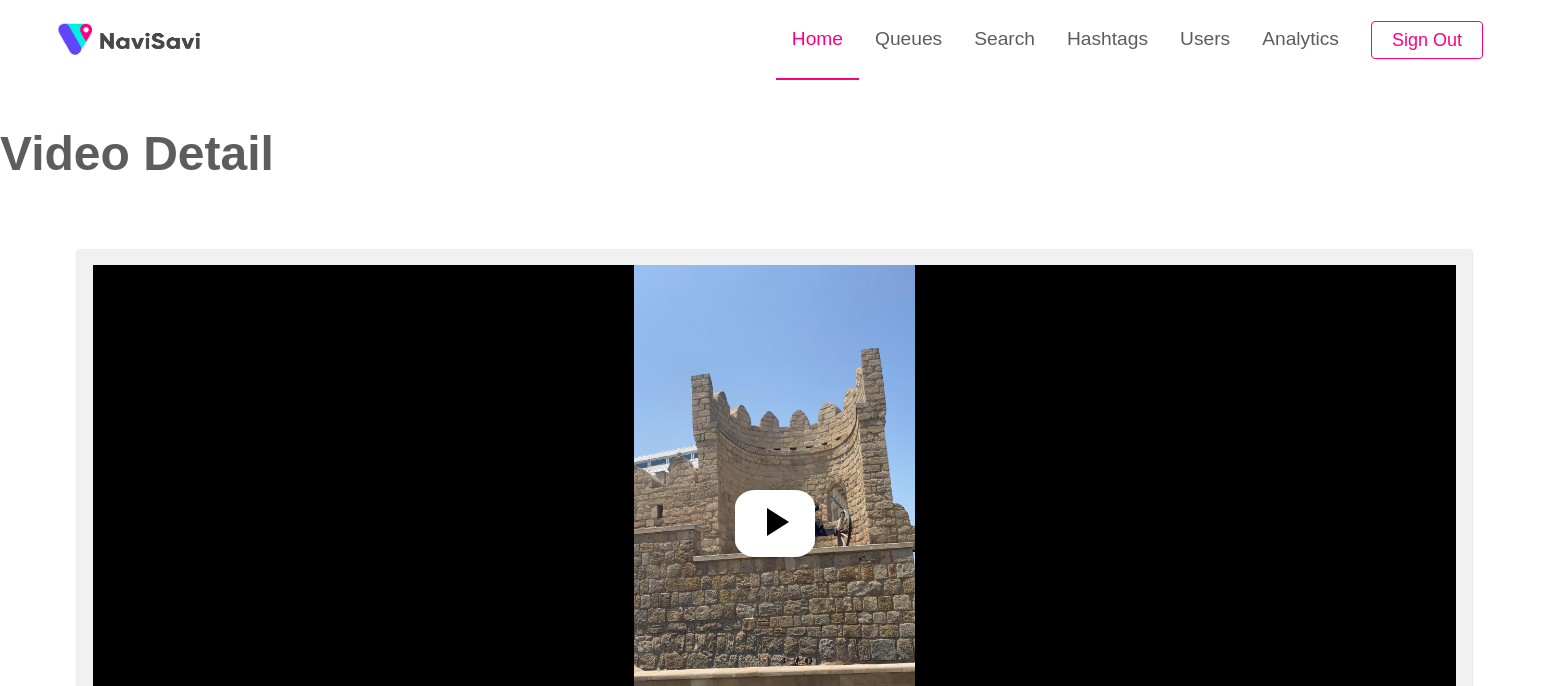 click on "Home" at bounding box center [817, 39] 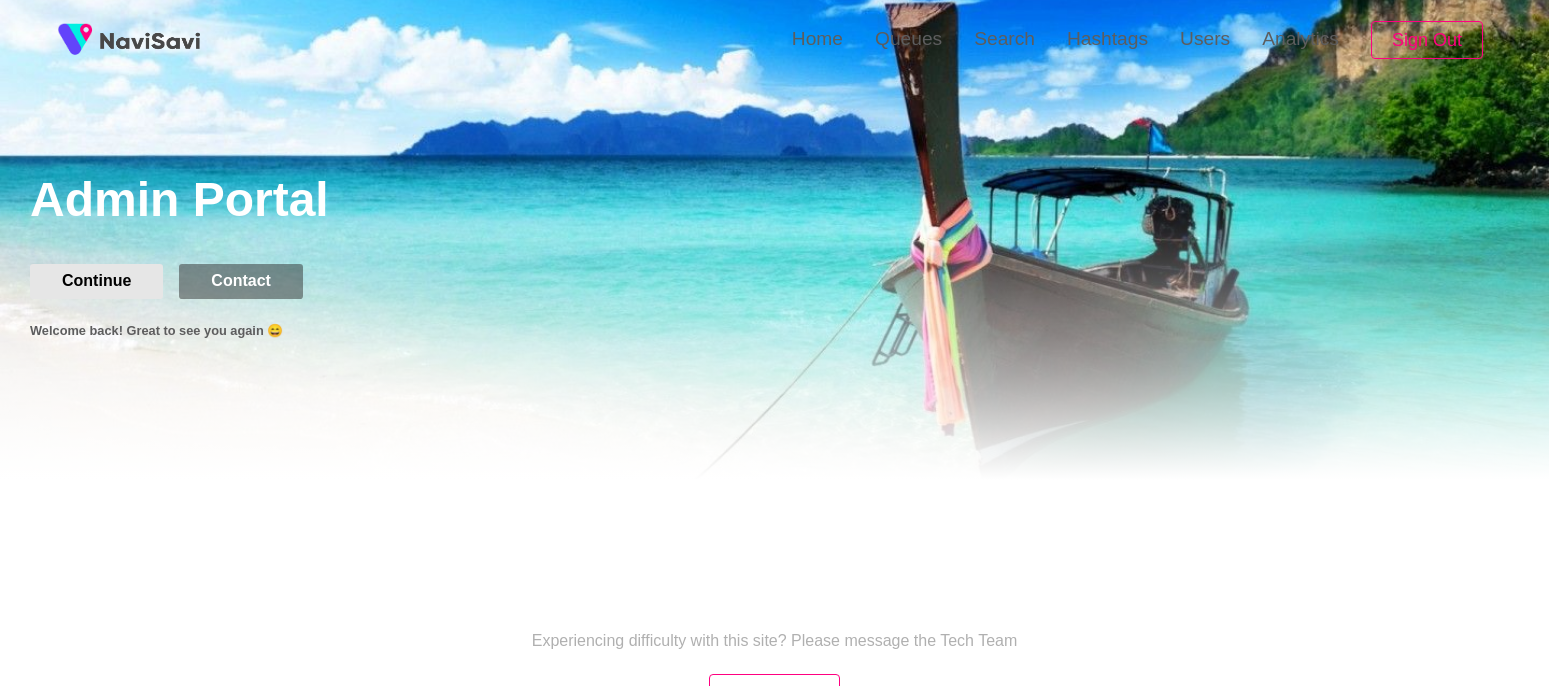 click on "Continue" at bounding box center (96, 281) 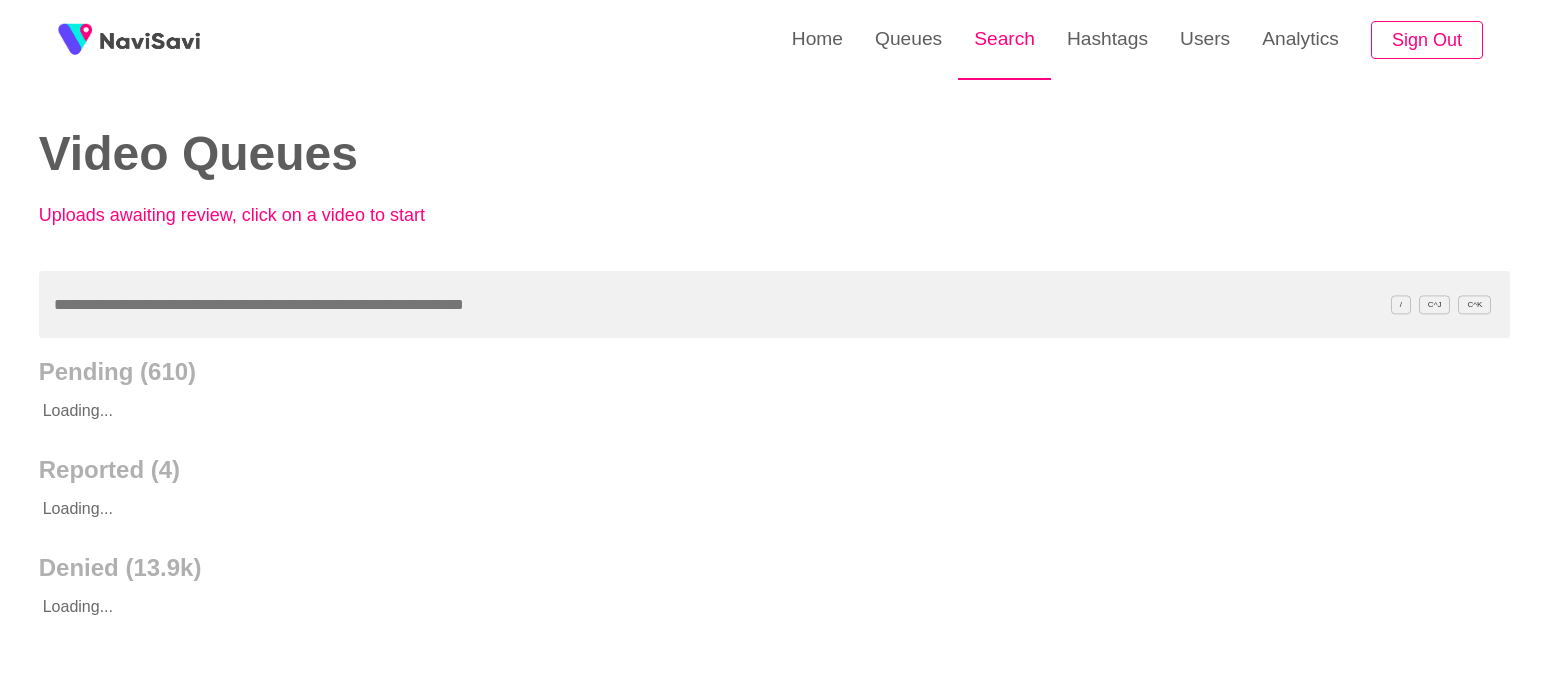 click on "Search" at bounding box center [1004, 39] 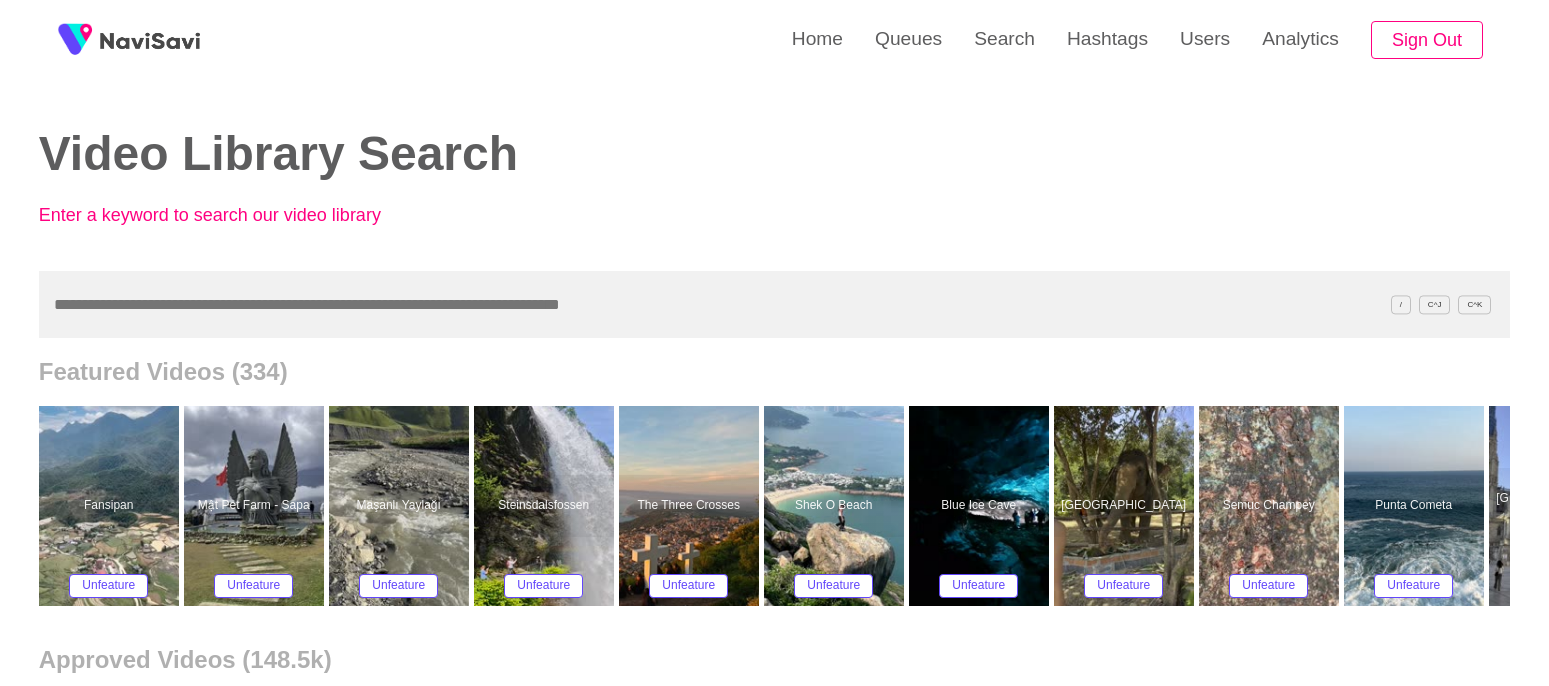 scroll, scrollTop: 282, scrollLeft: 0, axis: vertical 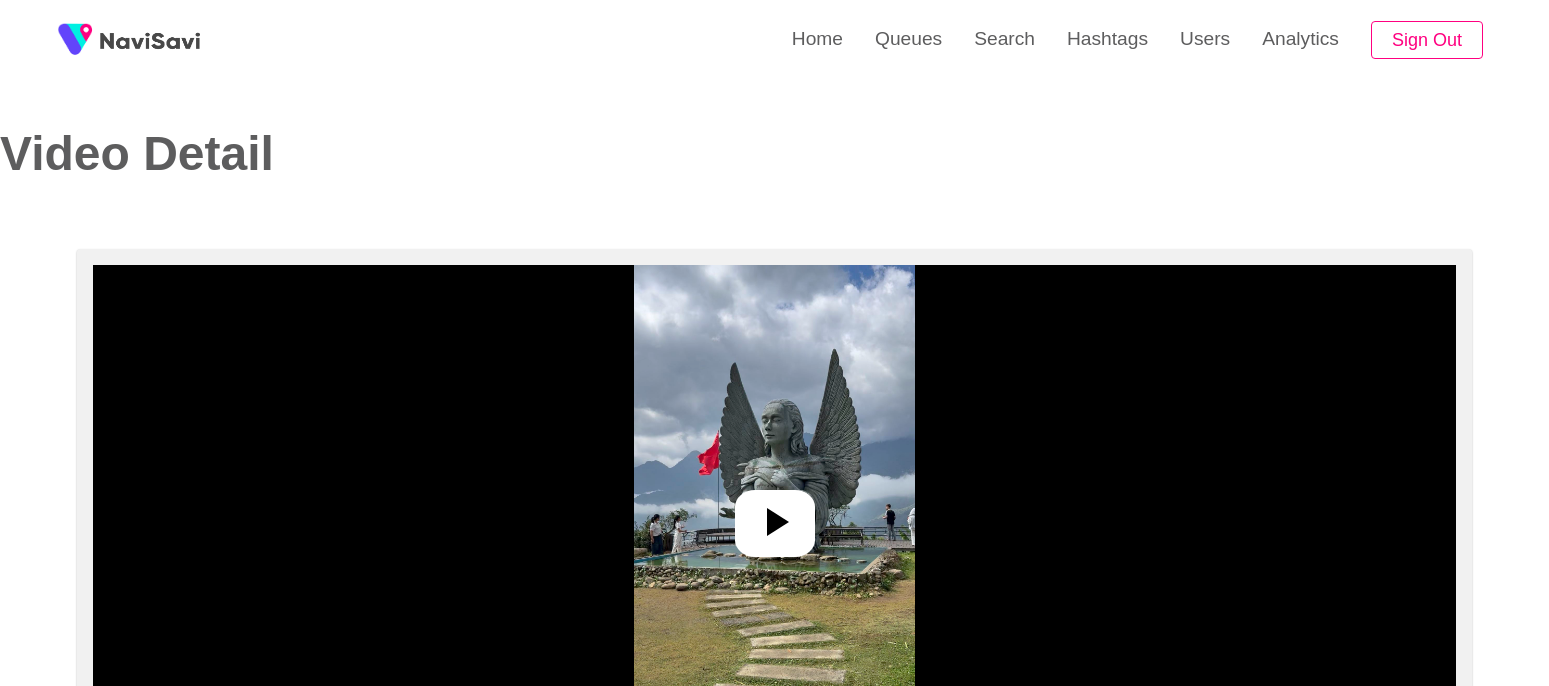 select on "**********" 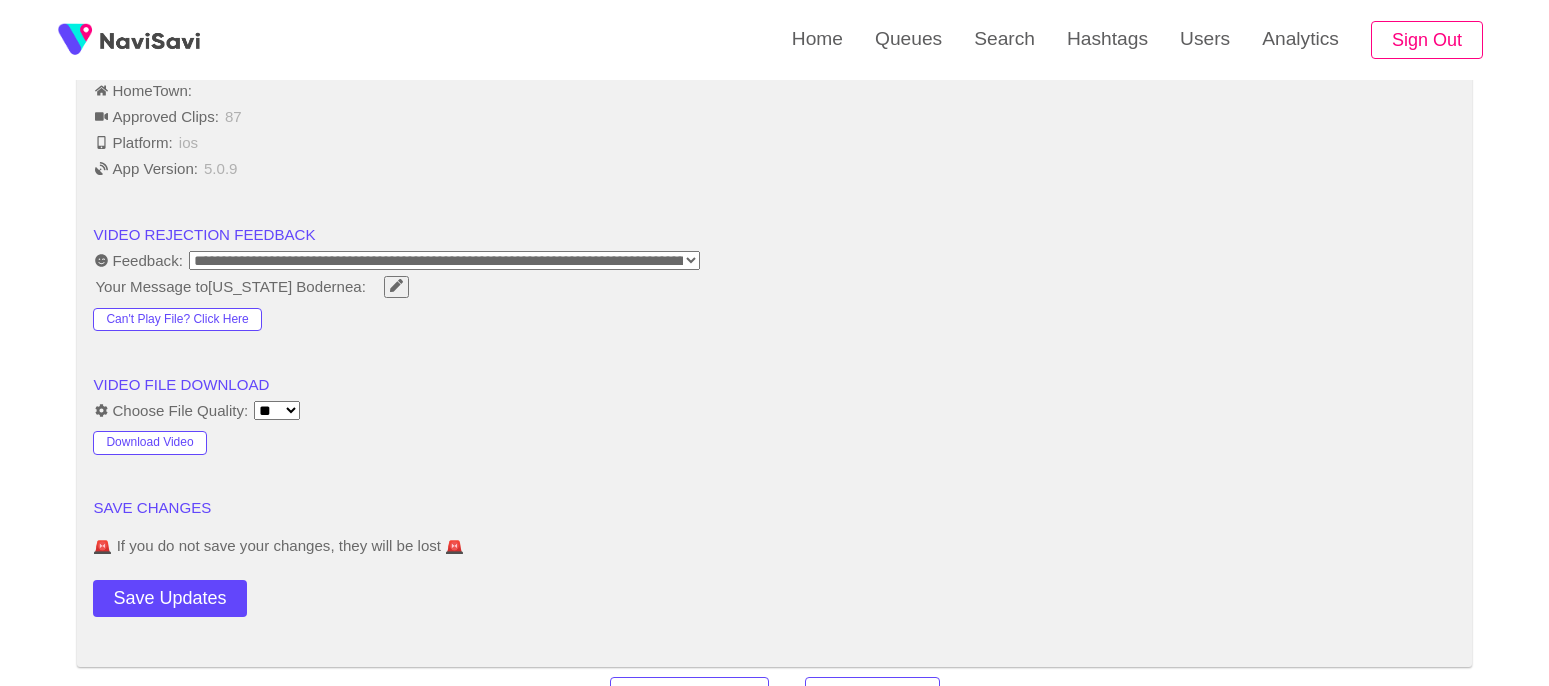 scroll, scrollTop: 2361, scrollLeft: 0, axis: vertical 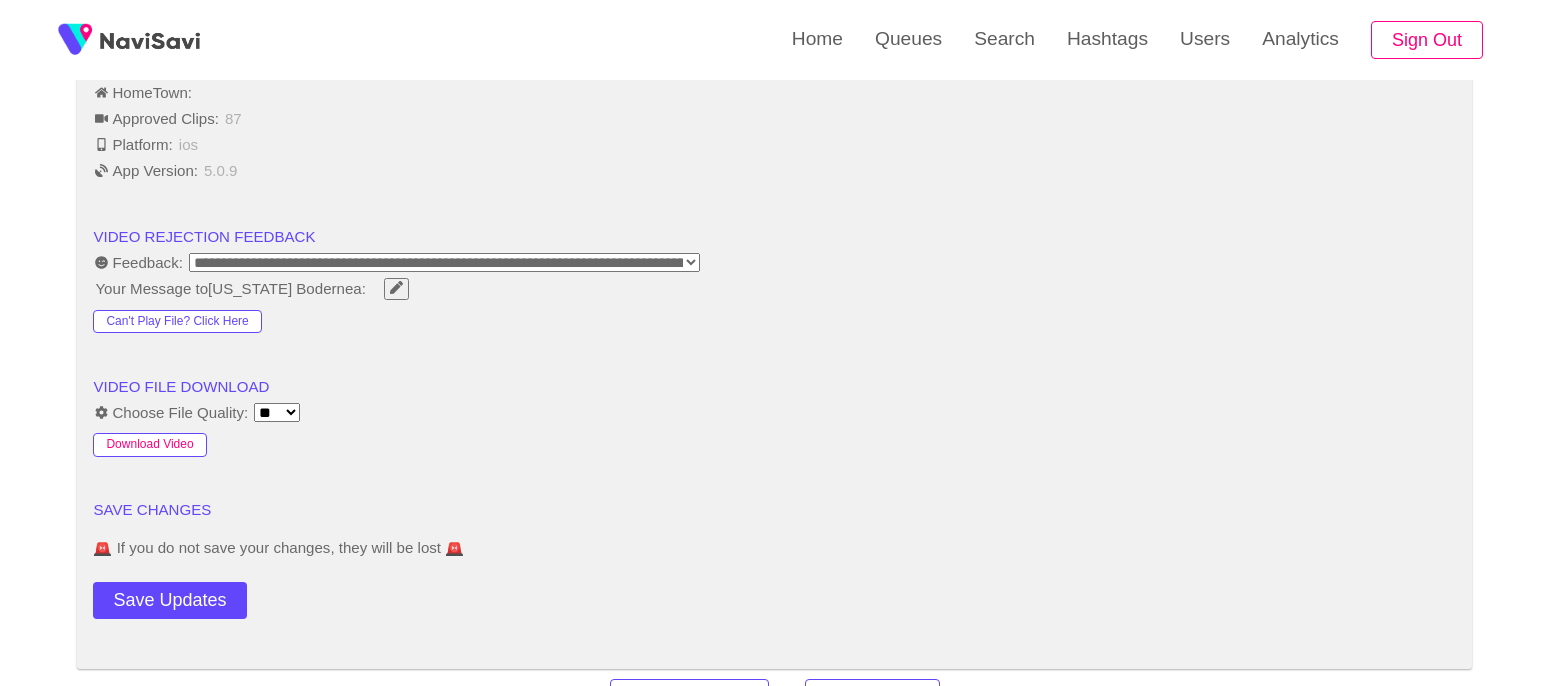 click on "Download Video" at bounding box center [149, 445] 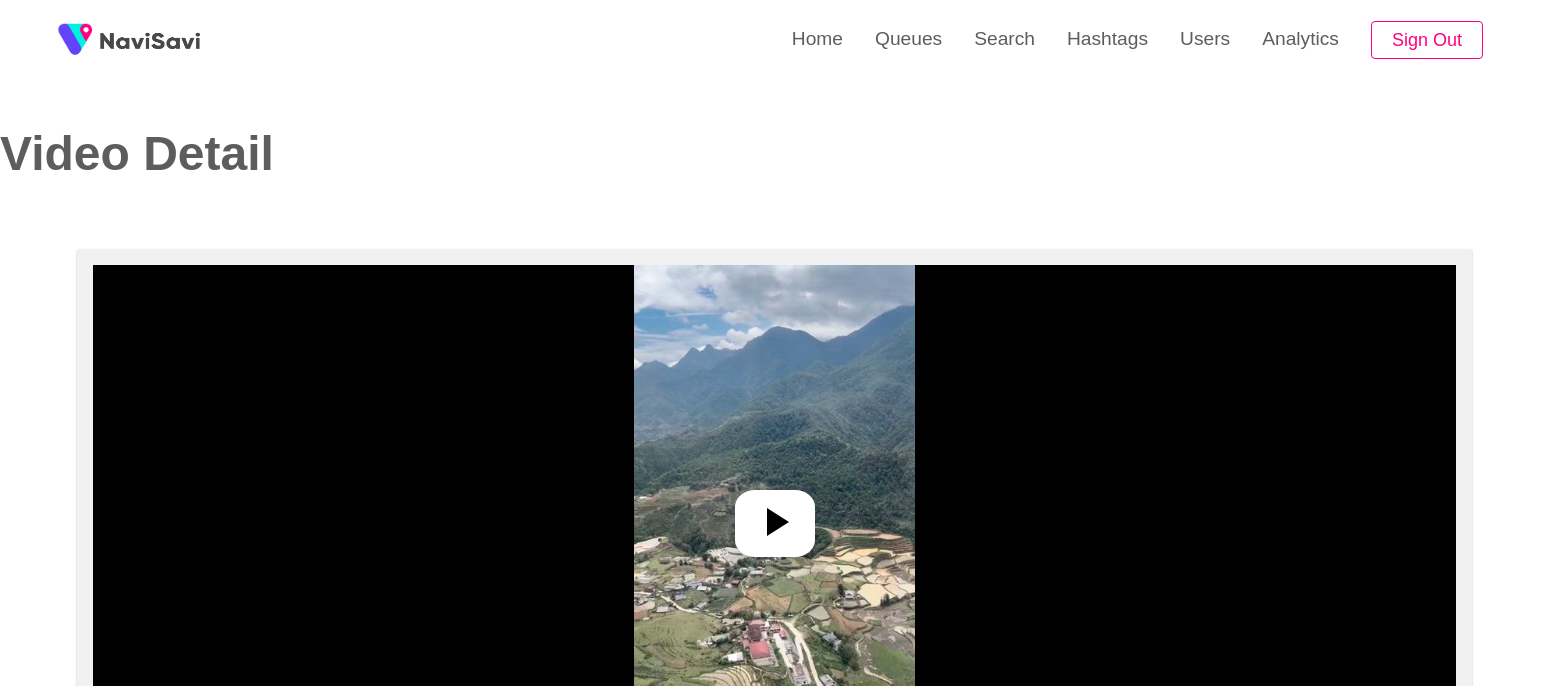 select on "**********" 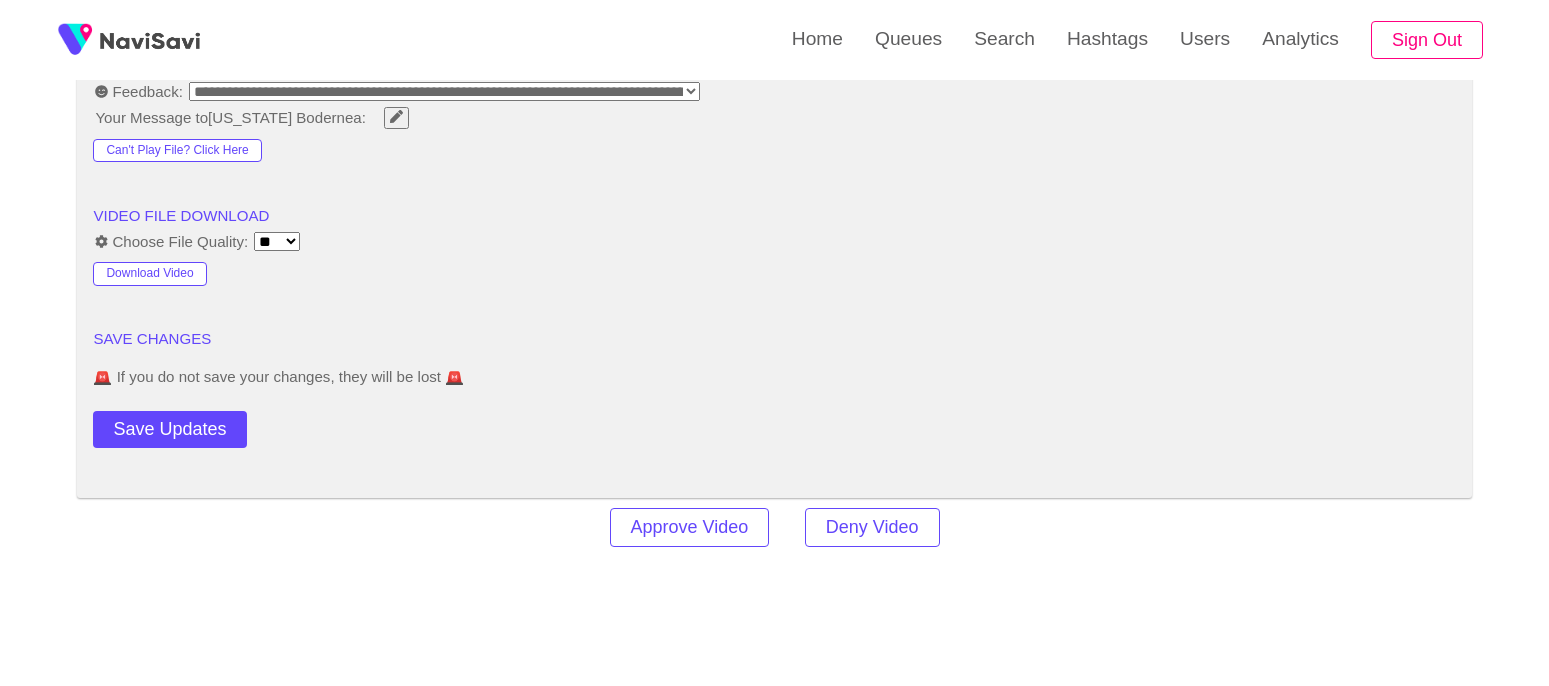 scroll, scrollTop: 2696, scrollLeft: 0, axis: vertical 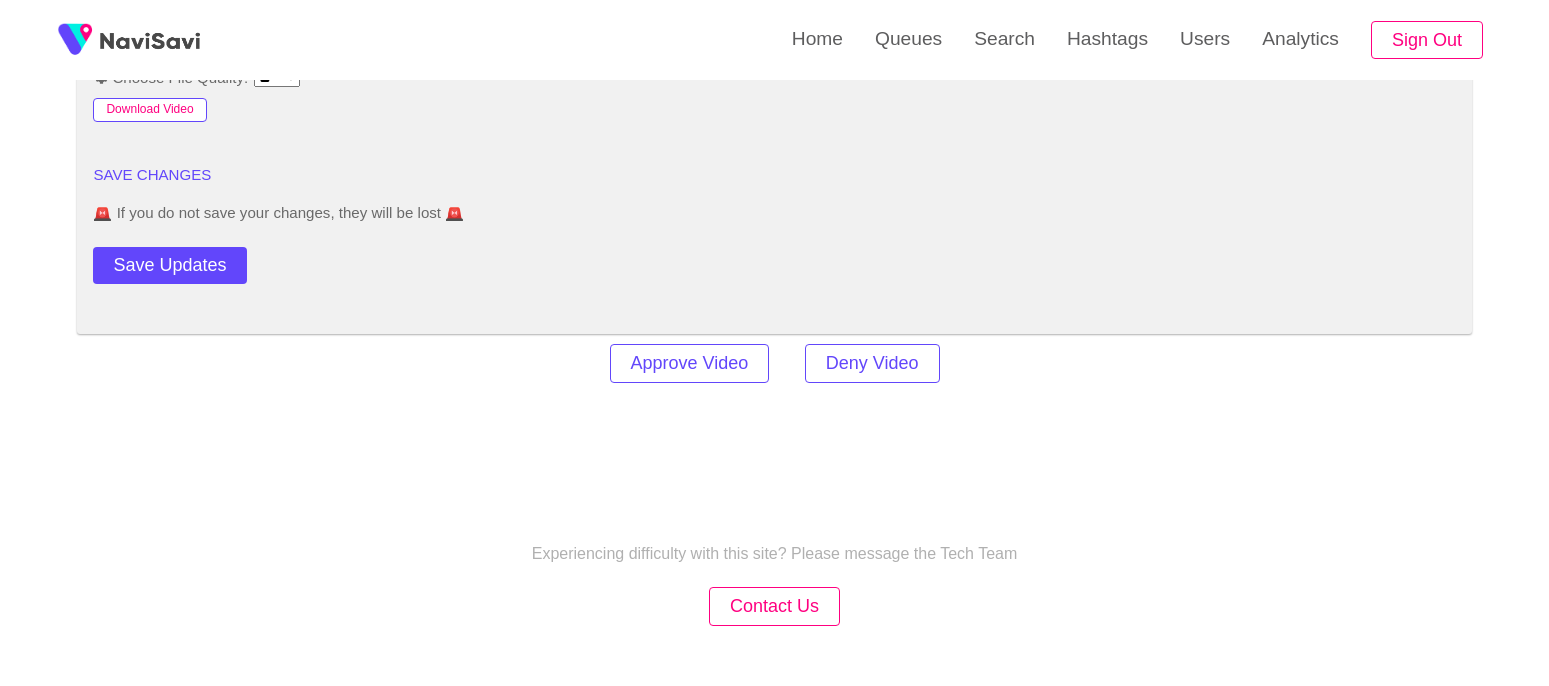 click on "Download Video" at bounding box center [149, 110] 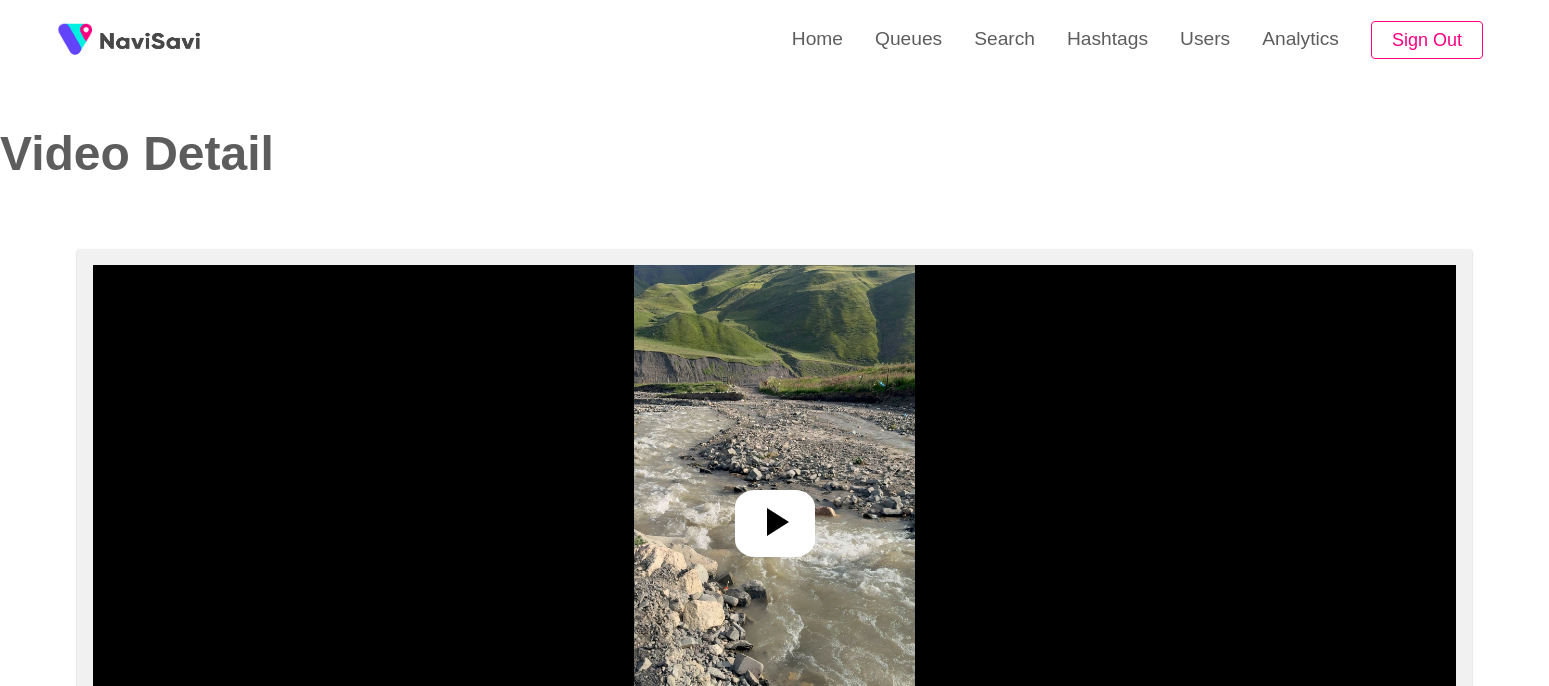 select on "**********" 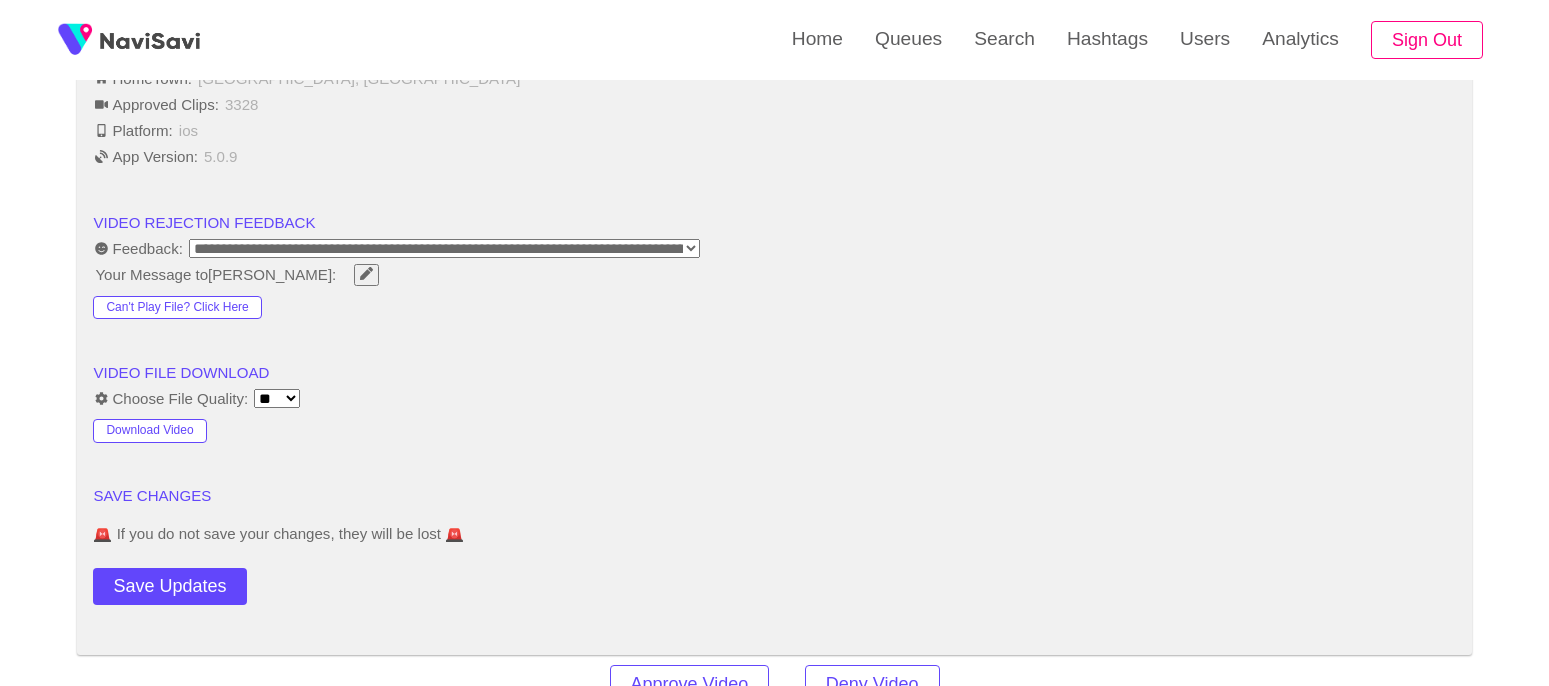 scroll, scrollTop: 2412, scrollLeft: 0, axis: vertical 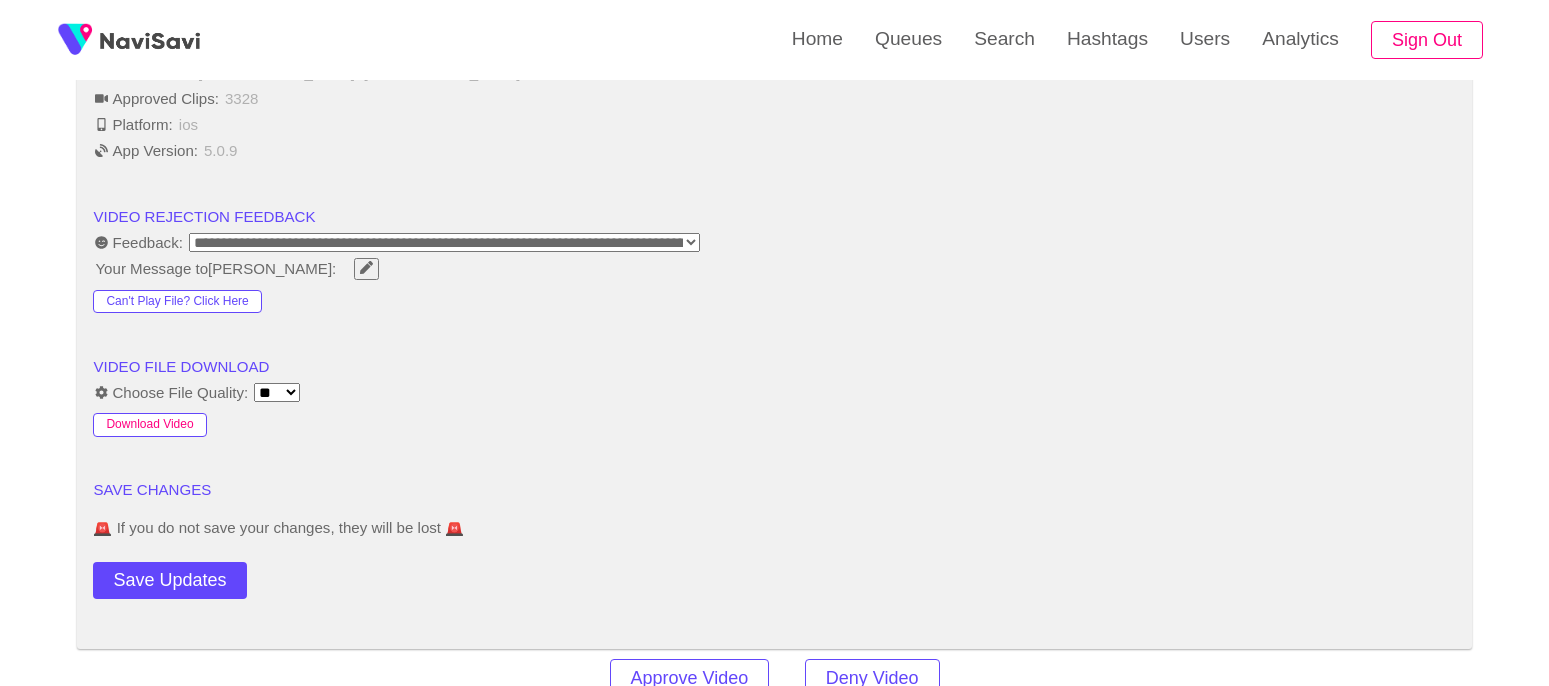 click on "Download Video" at bounding box center [149, 425] 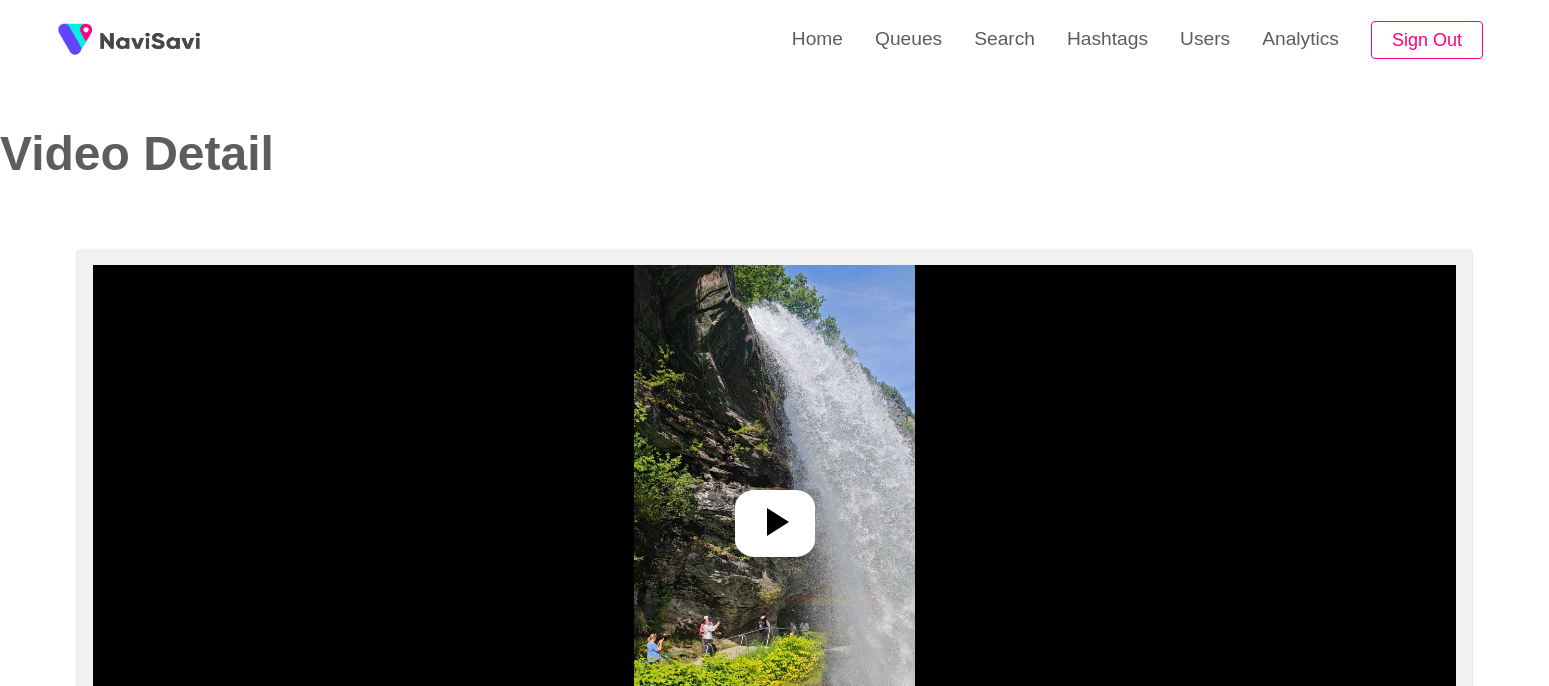 select on "**********" 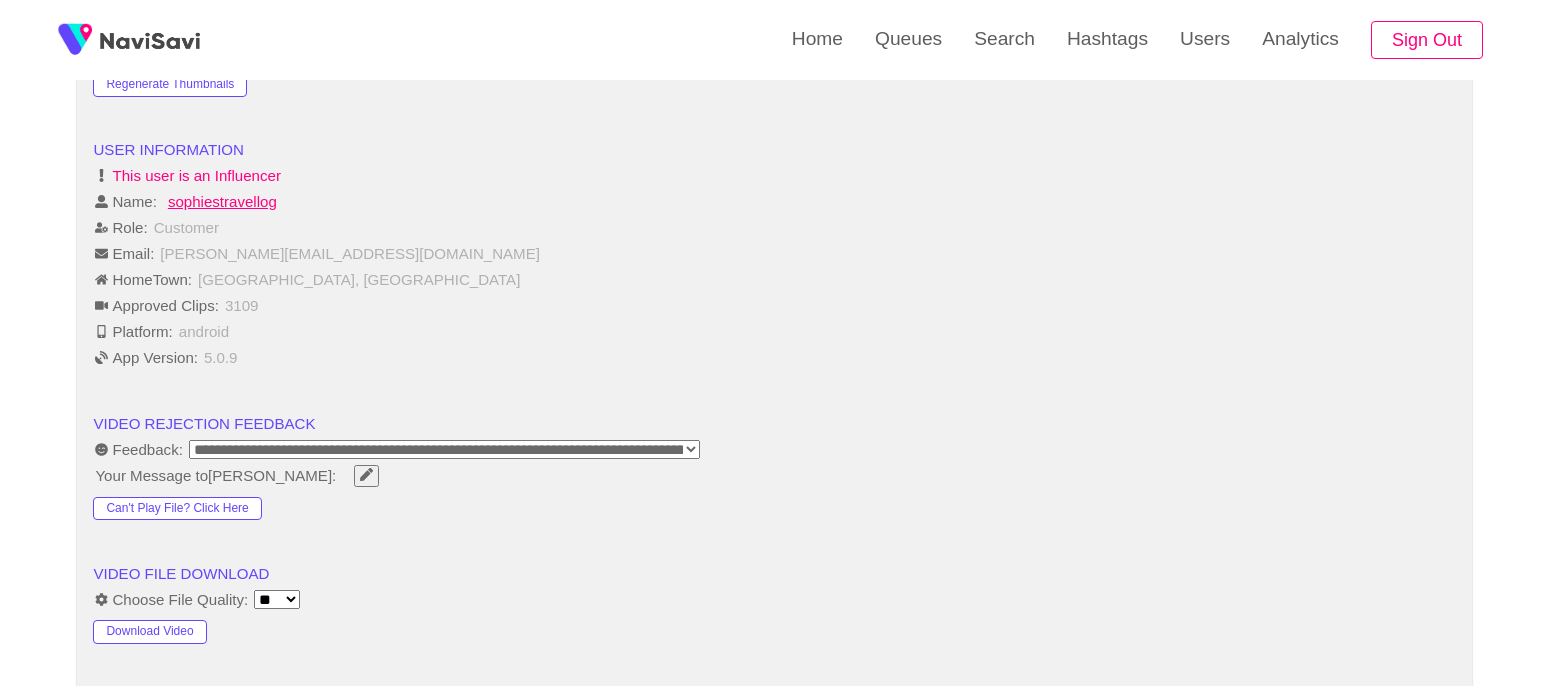 scroll, scrollTop: 2232, scrollLeft: 0, axis: vertical 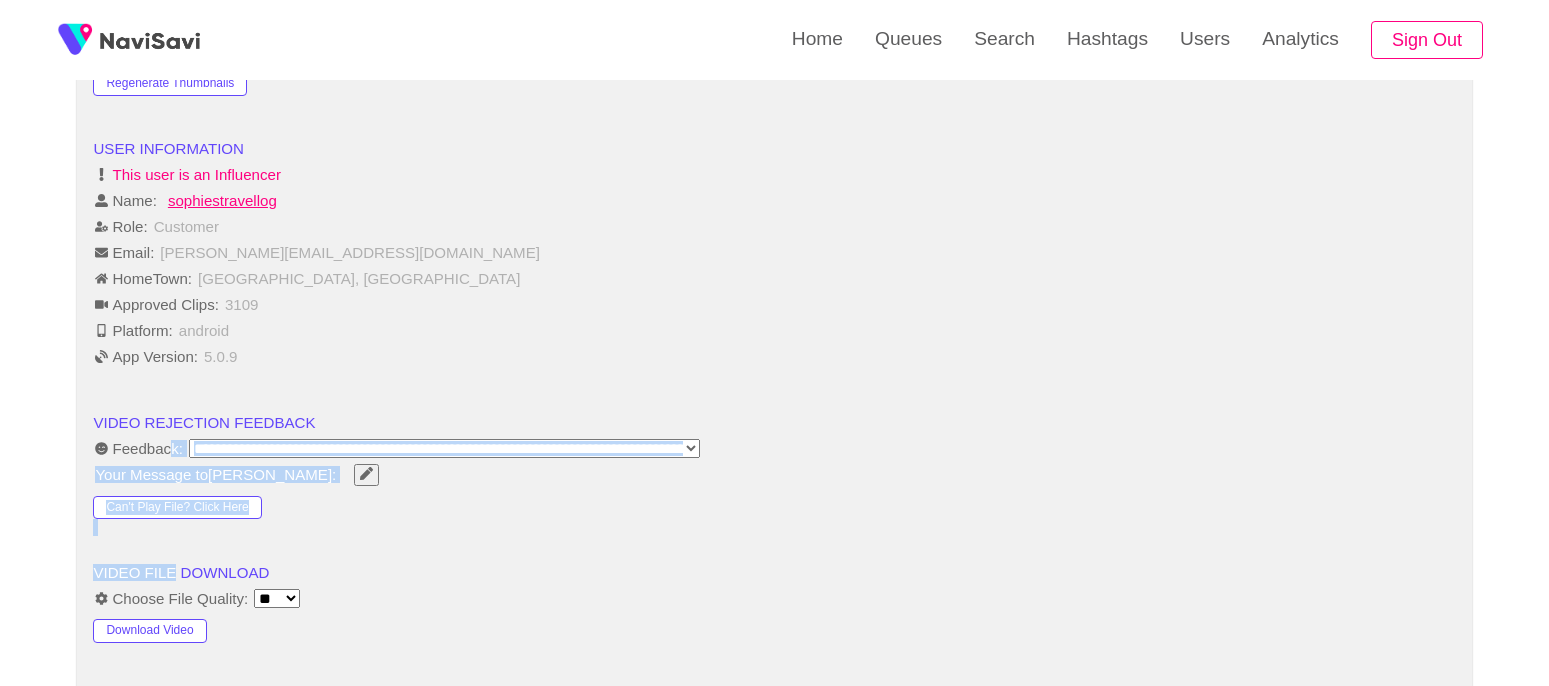 drag, startPoint x: 173, startPoint y: 574, endPoint x: 161, endPoint y: 448, distance: 126.57014 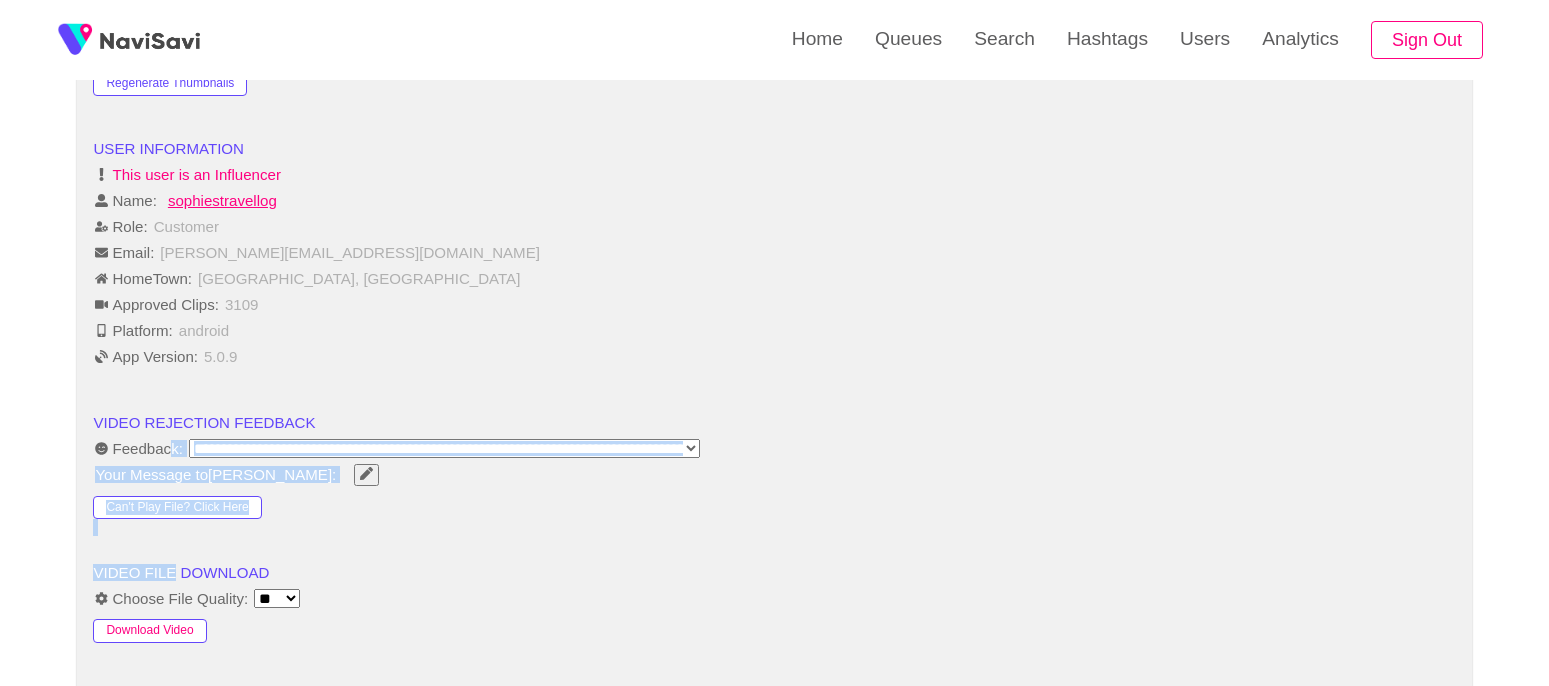 click on "Download Video" at bounding box center (149, 631) 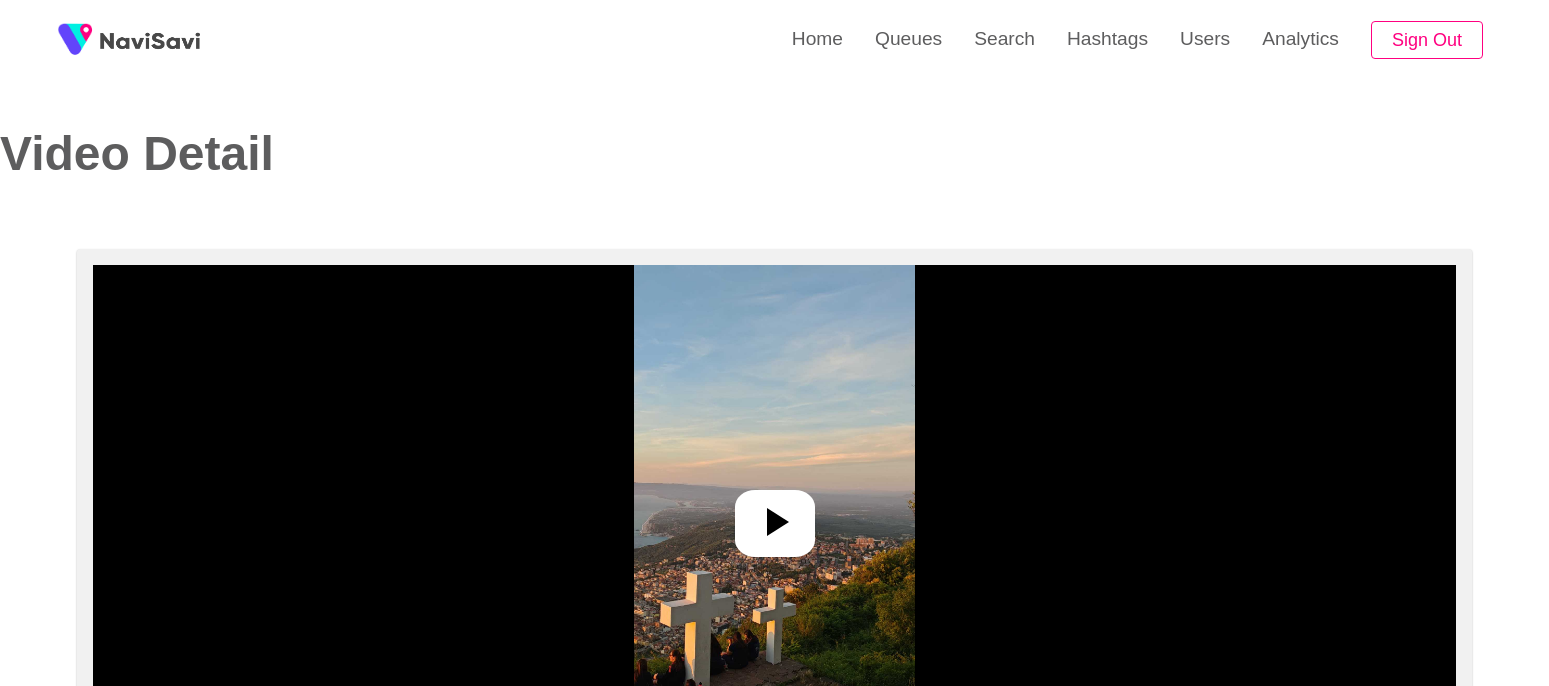 select on "**********" 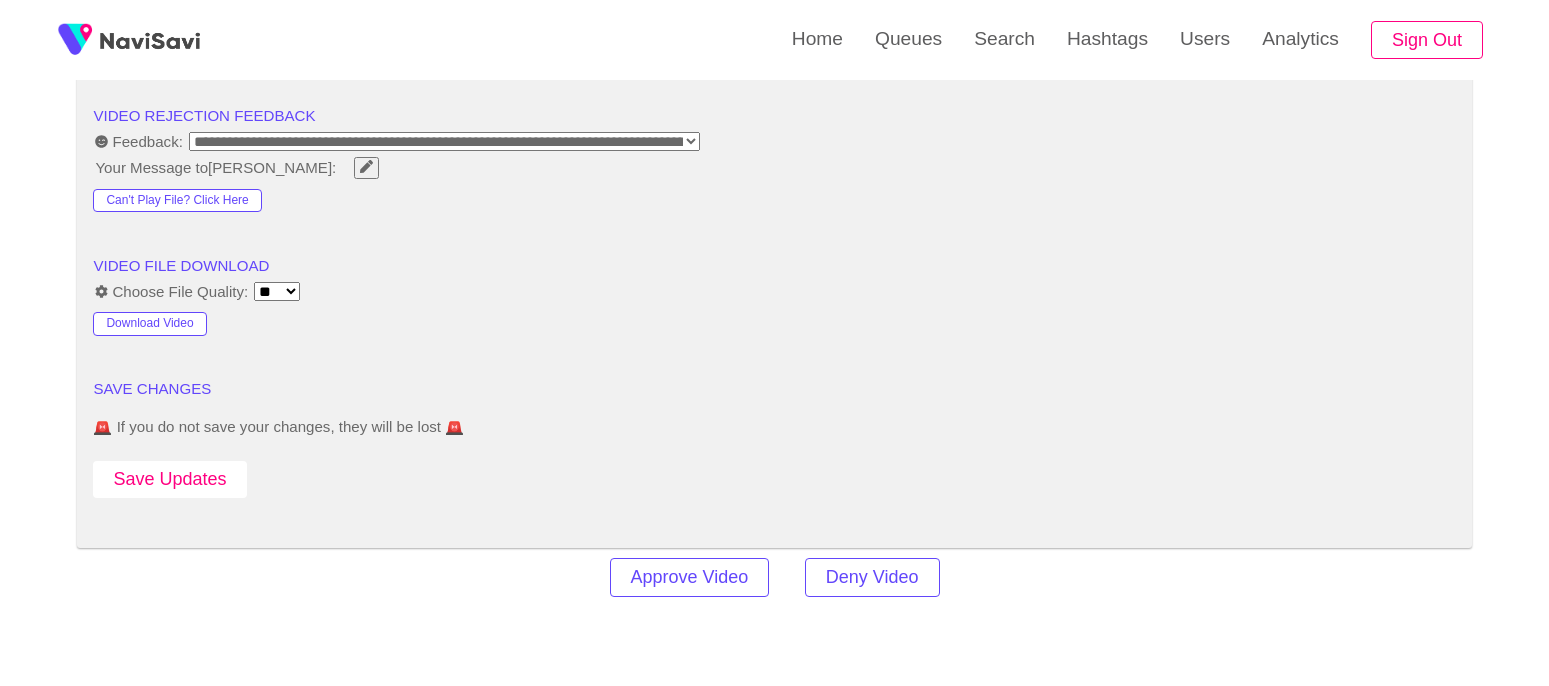 scroll, scrollTop: 2533, scrollLeft: 0, axis: vertical 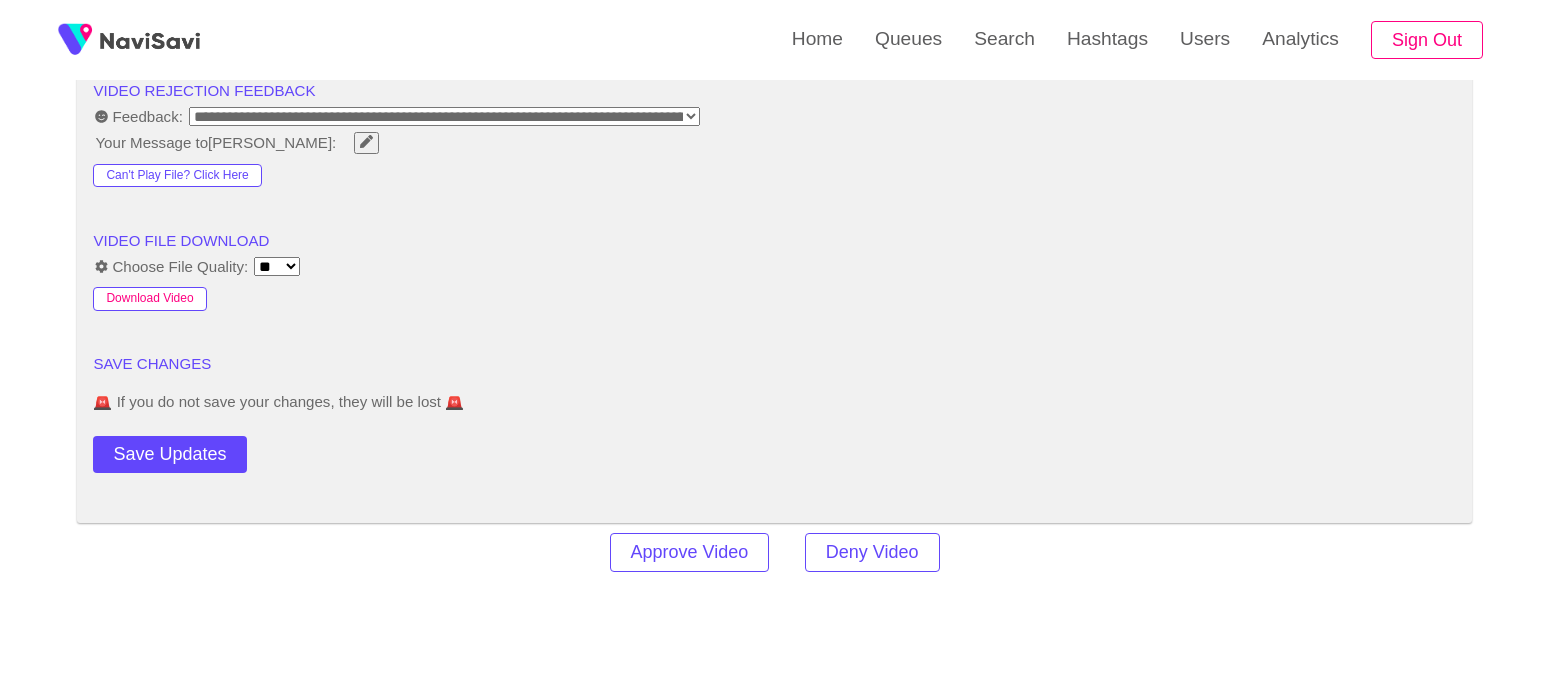 click on "Download Video" at bounding box center (149, 299) 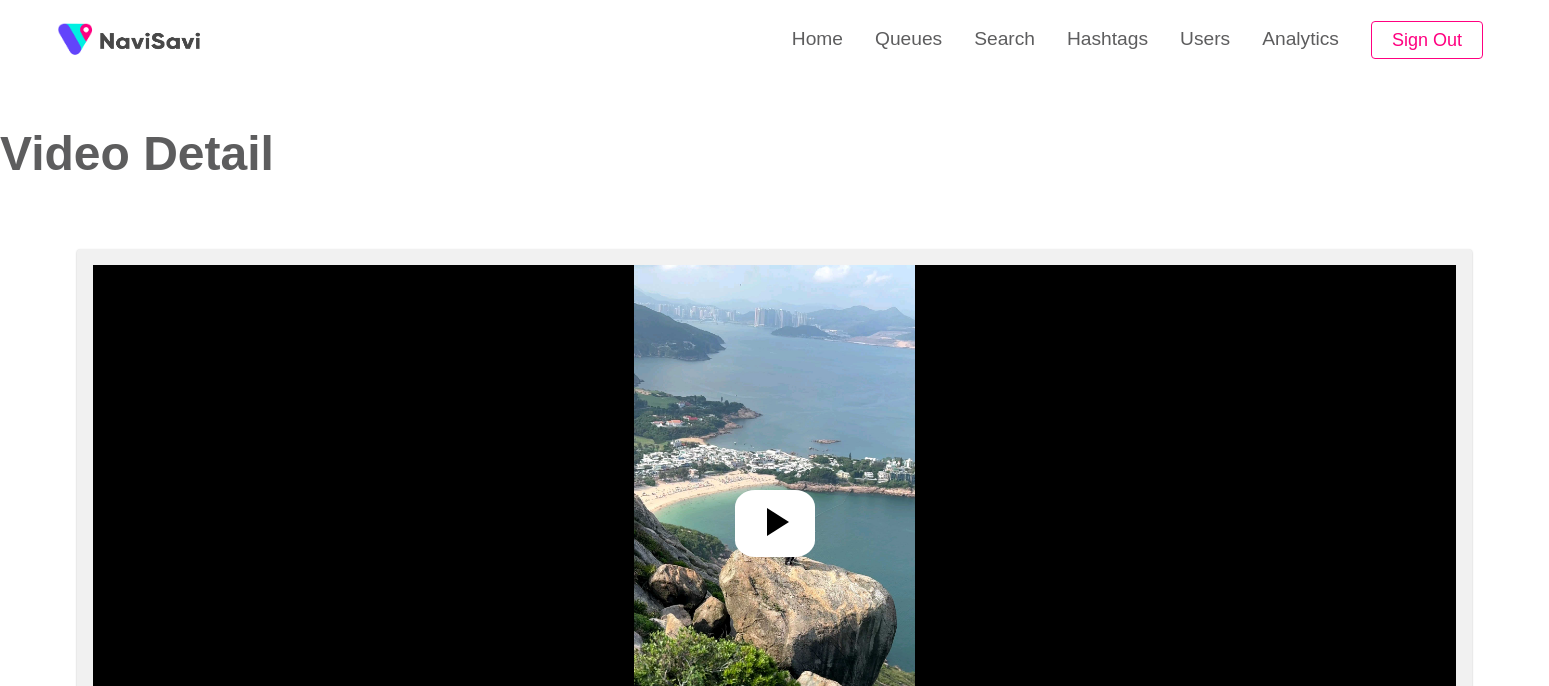 select on "**********" 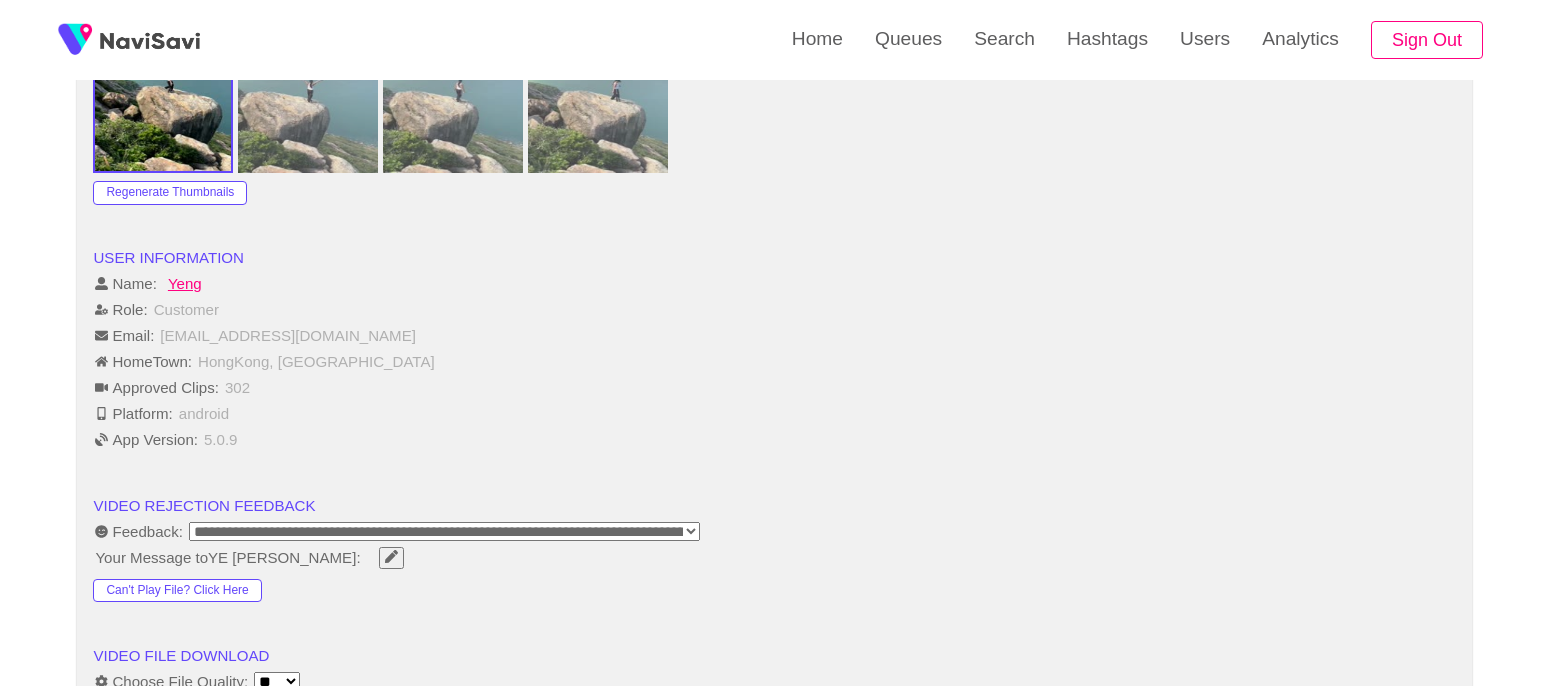 scroll, scrollTop: 2208, scrollLeft: 0, axis: vertical 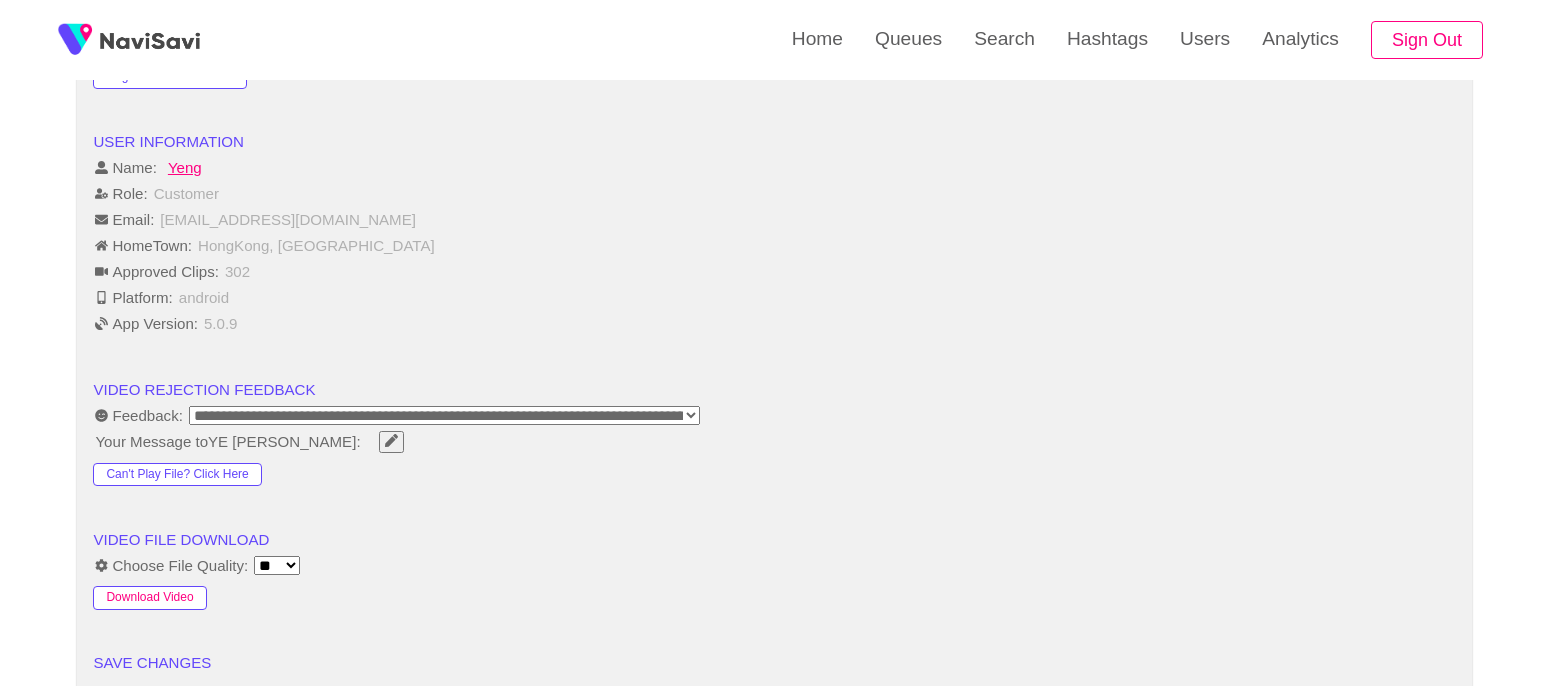 click on "Download Video" at bounding box center (149, 598) 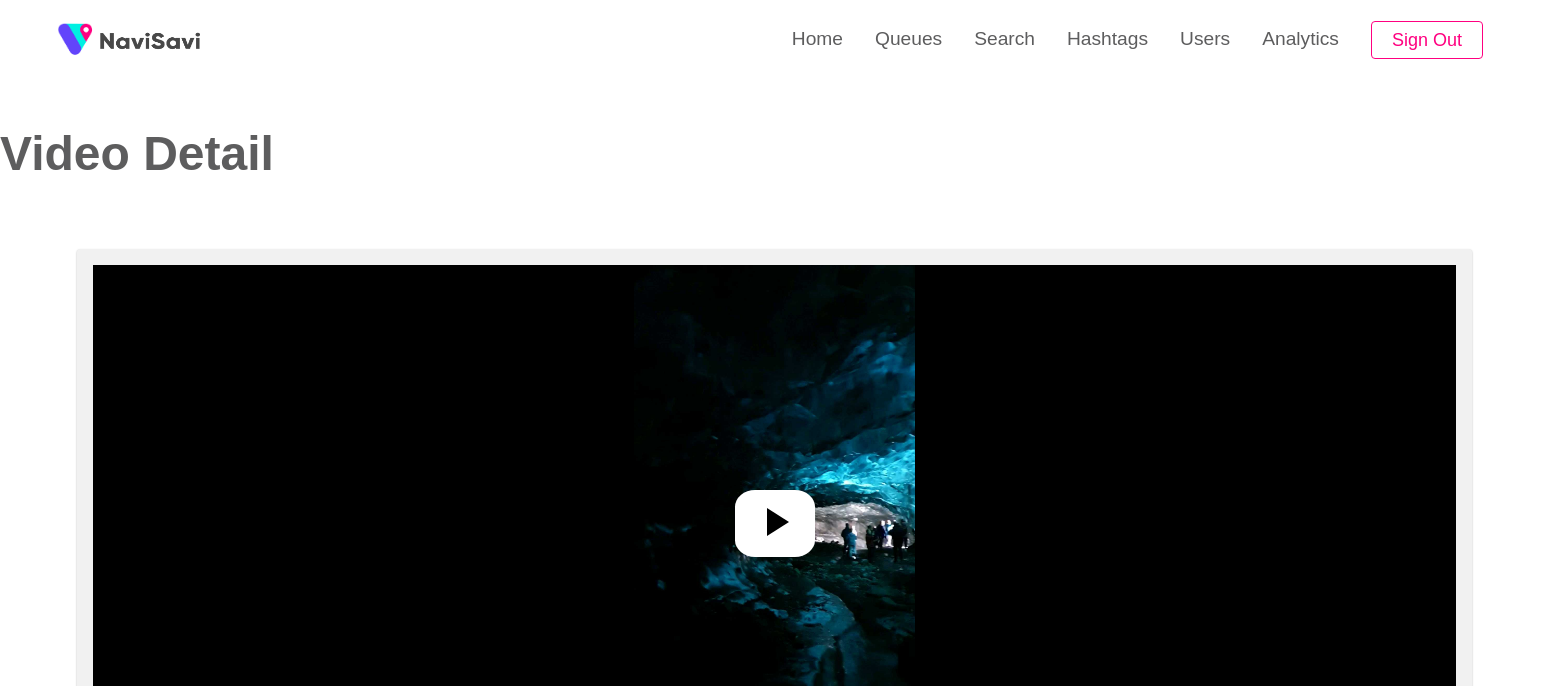 select on "**********" 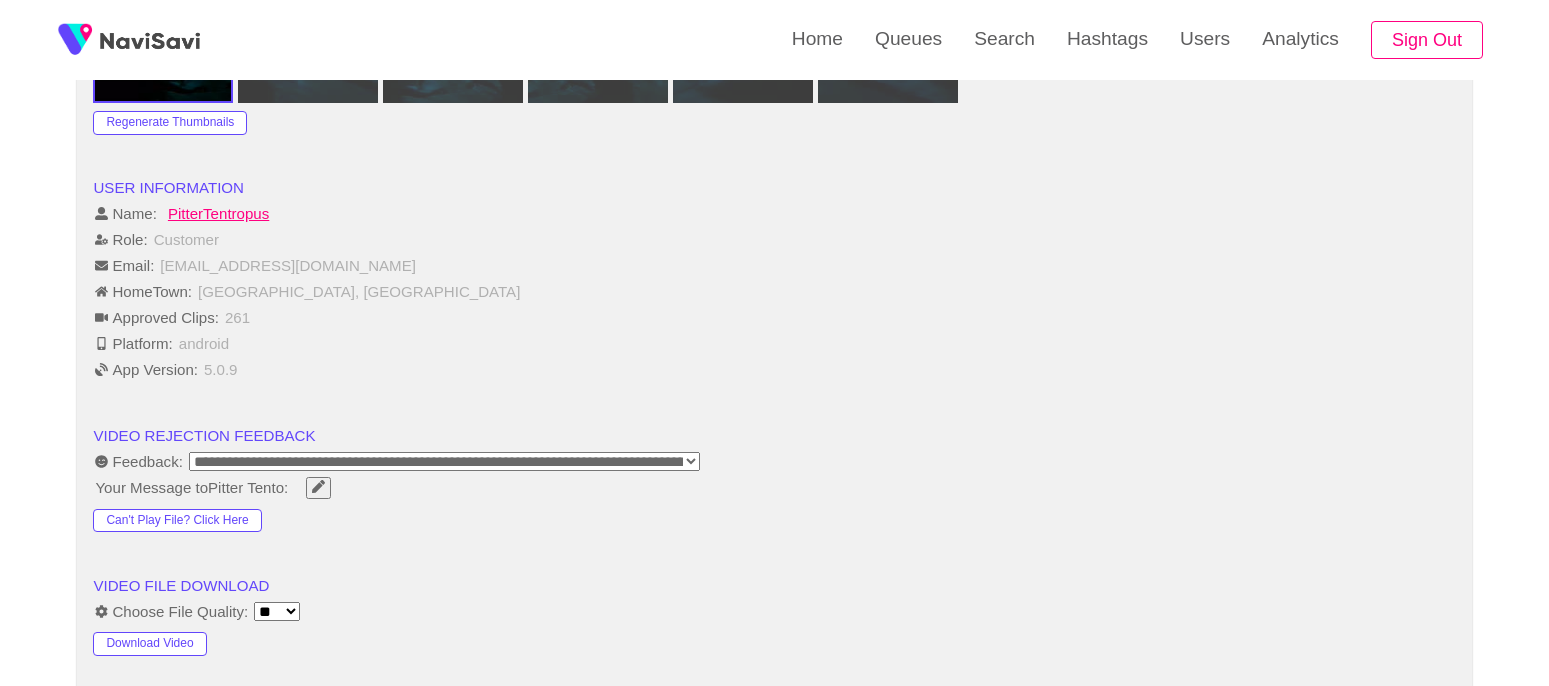 scroll, scrollTop: 2203, scrollLeft: 0, axis: vertical 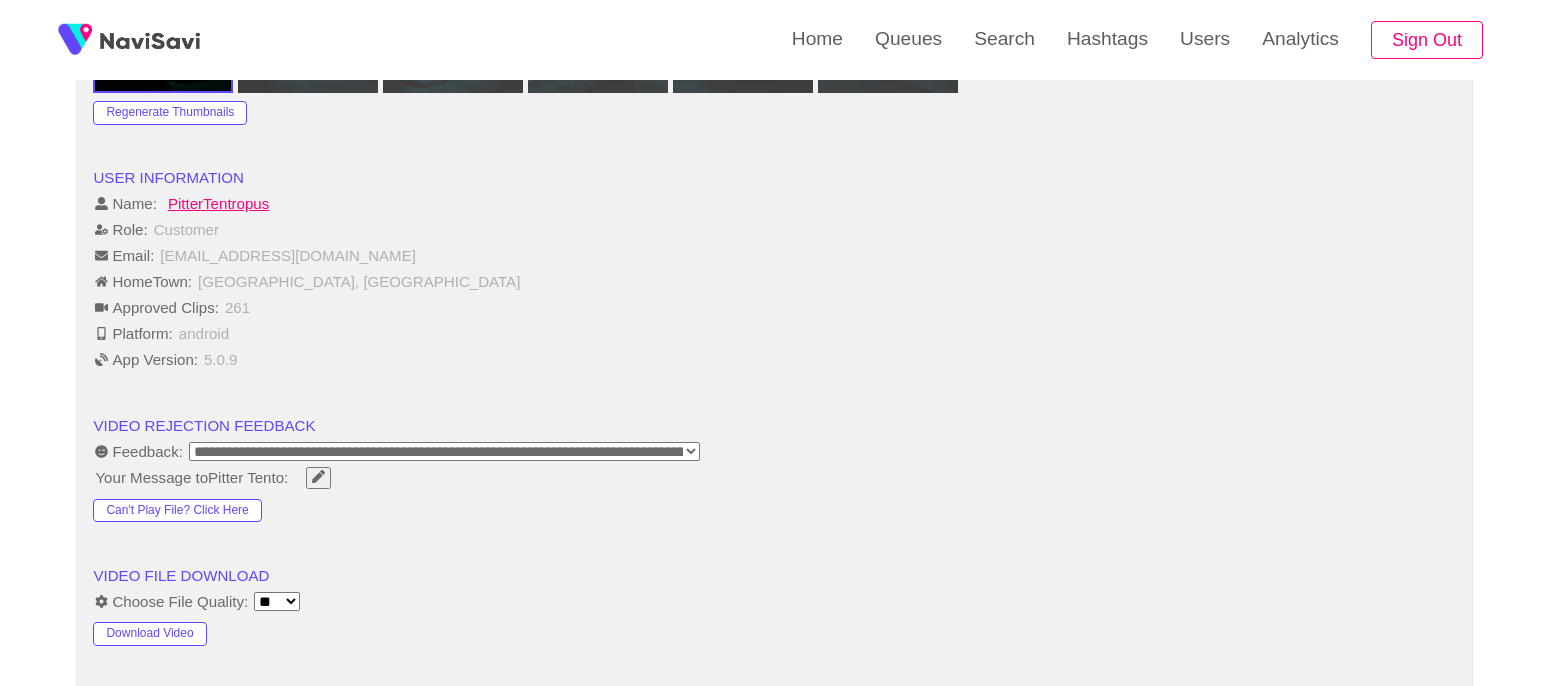 click on "Download Video" at bounding box center [229, 630] 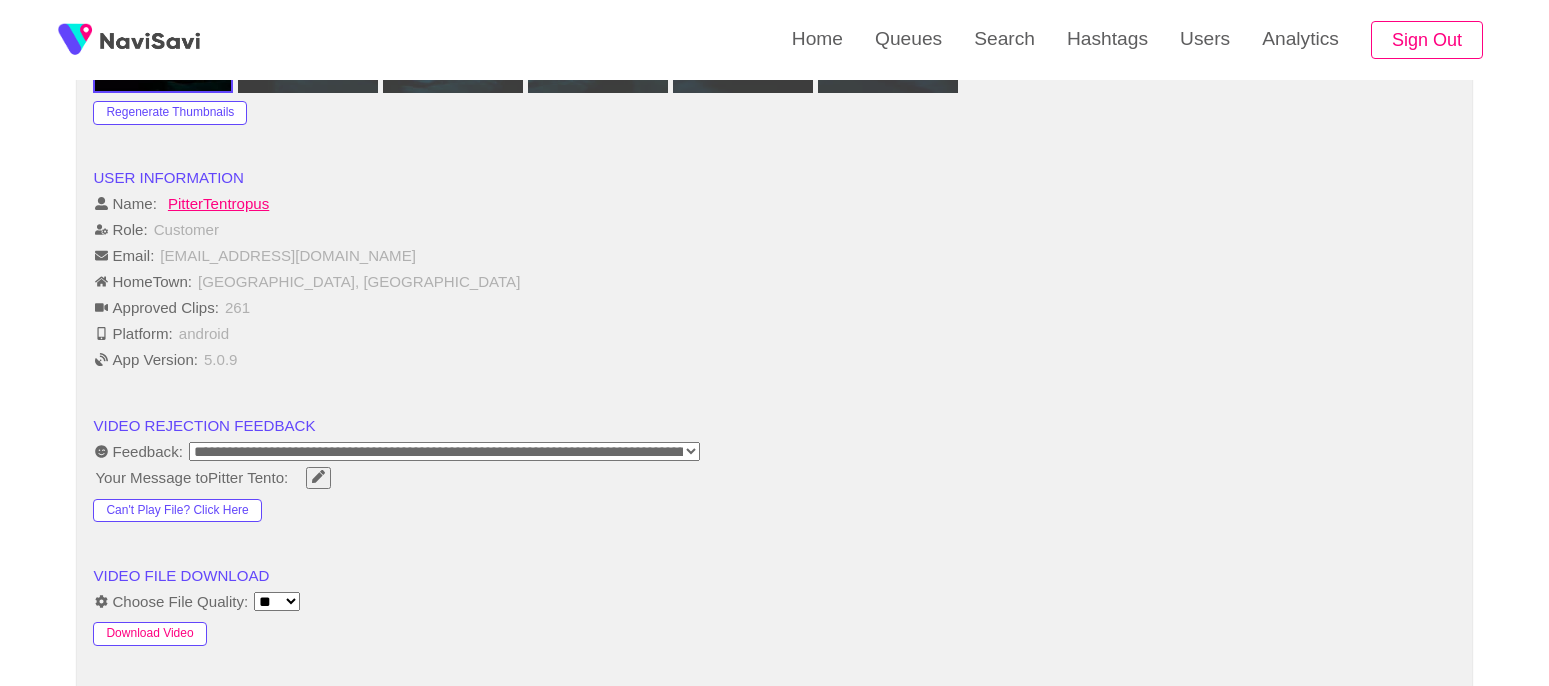 click on "Download Video" at bounding box center (149, 634) 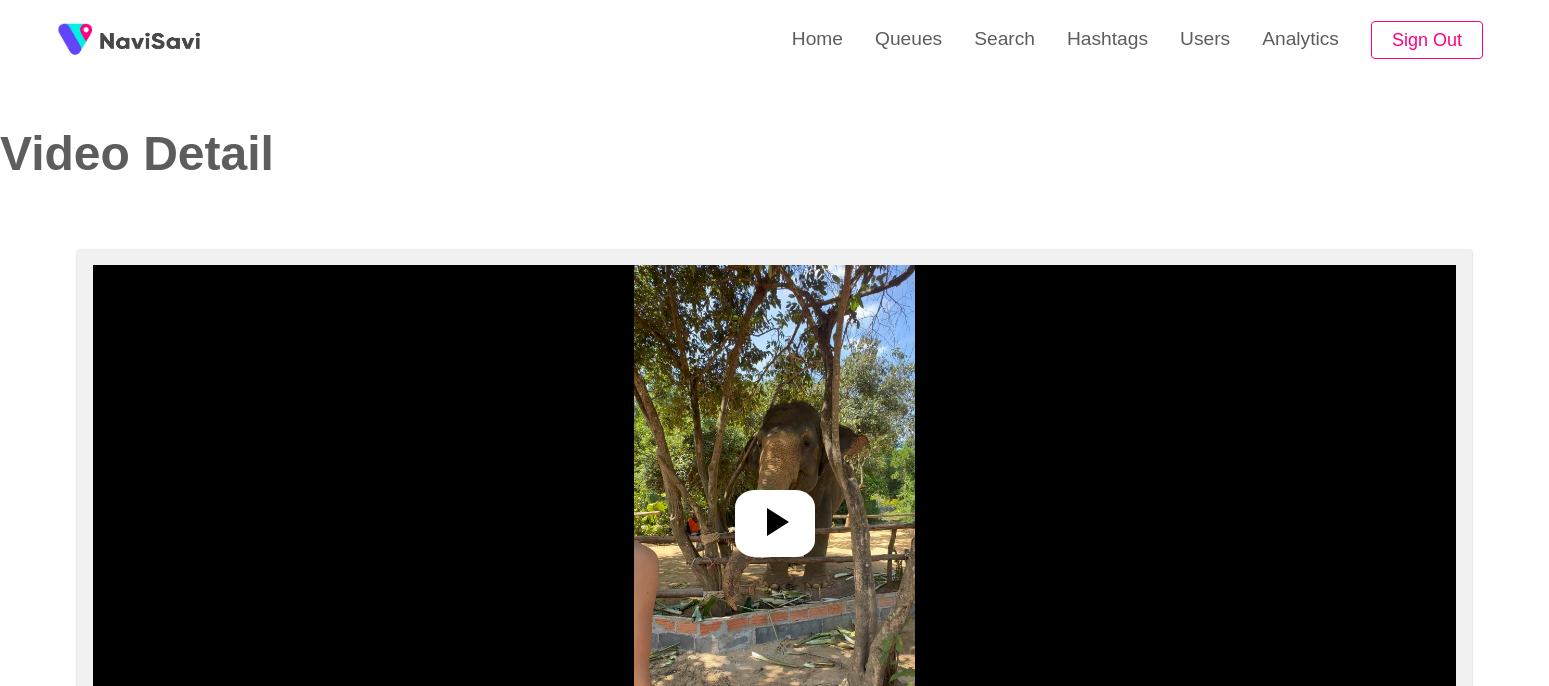 select on "**********" 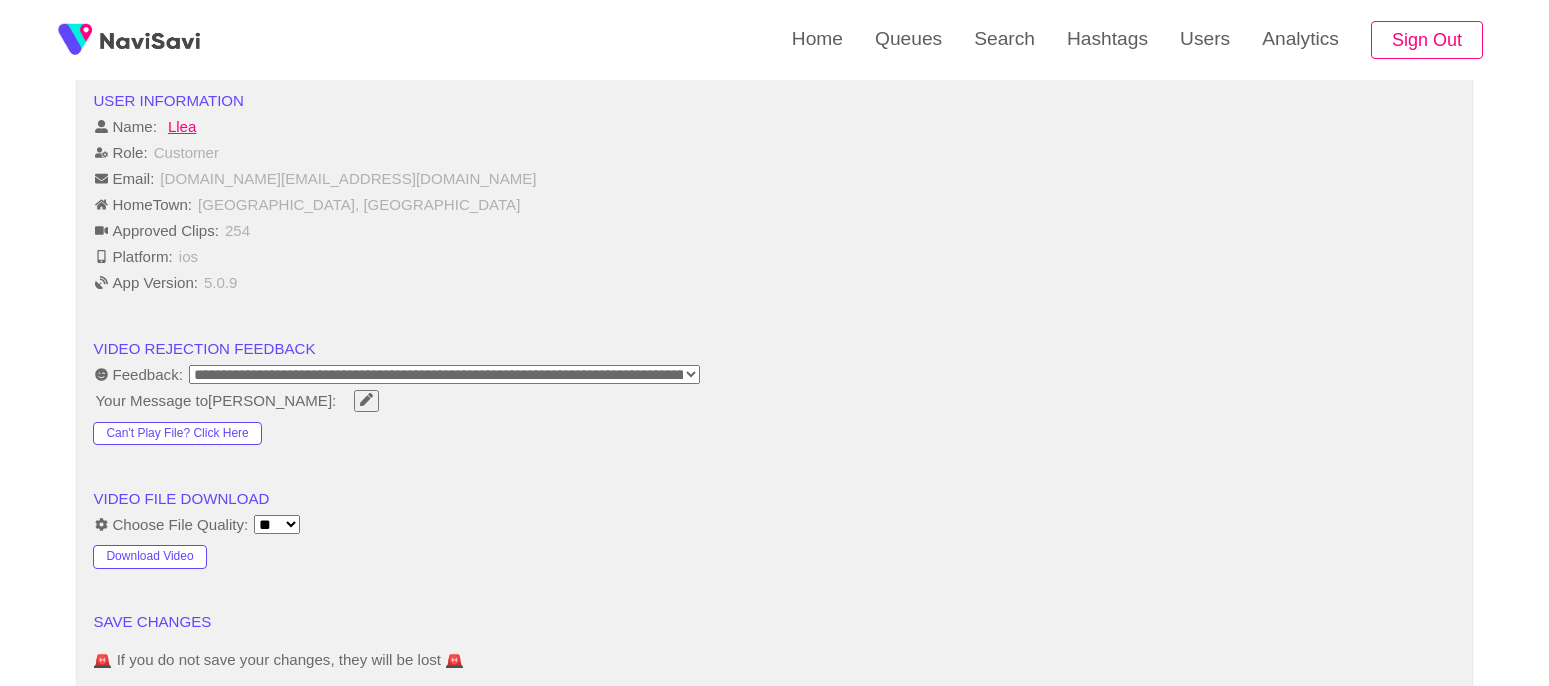 scroll, scrollTop: 2285, scrollLeft: 0, axis: vertical 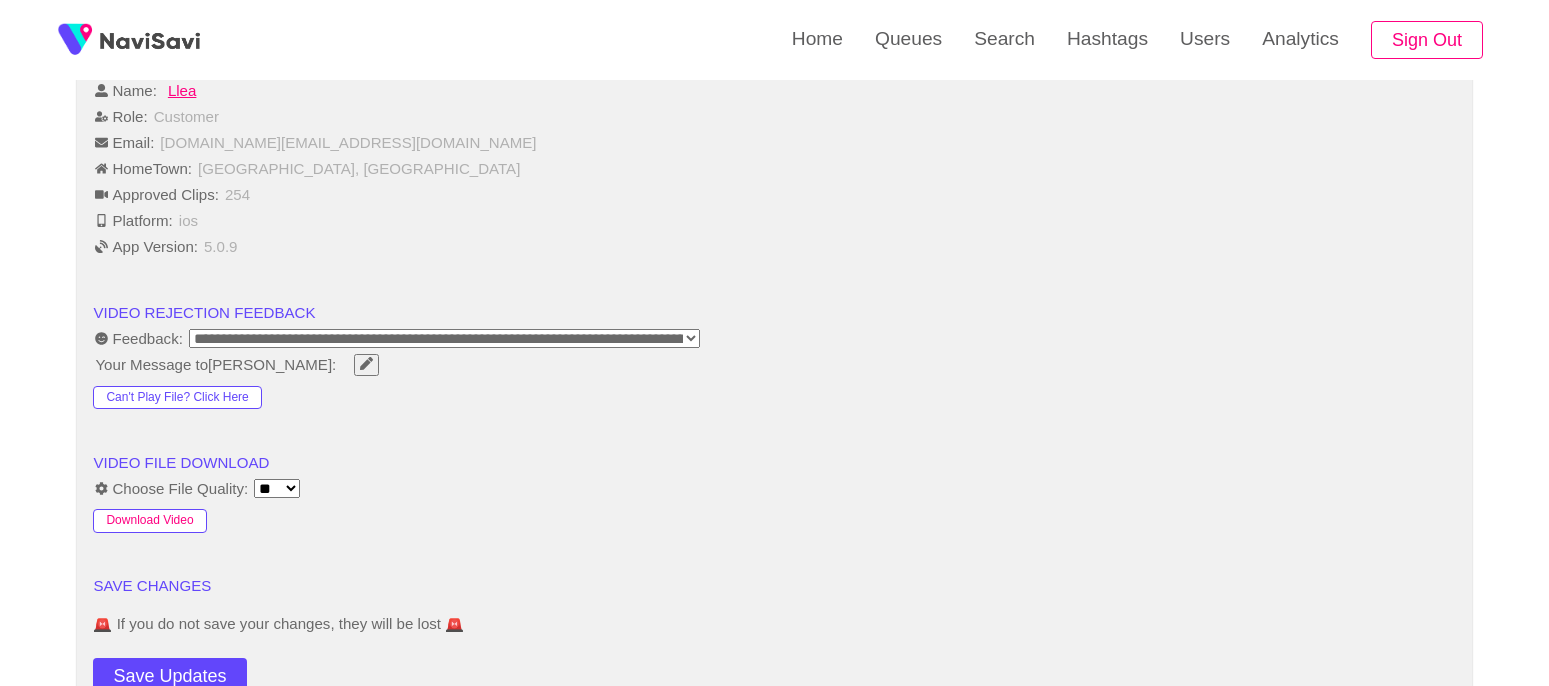 click on "Download Video" at bounding box center (149, 521) 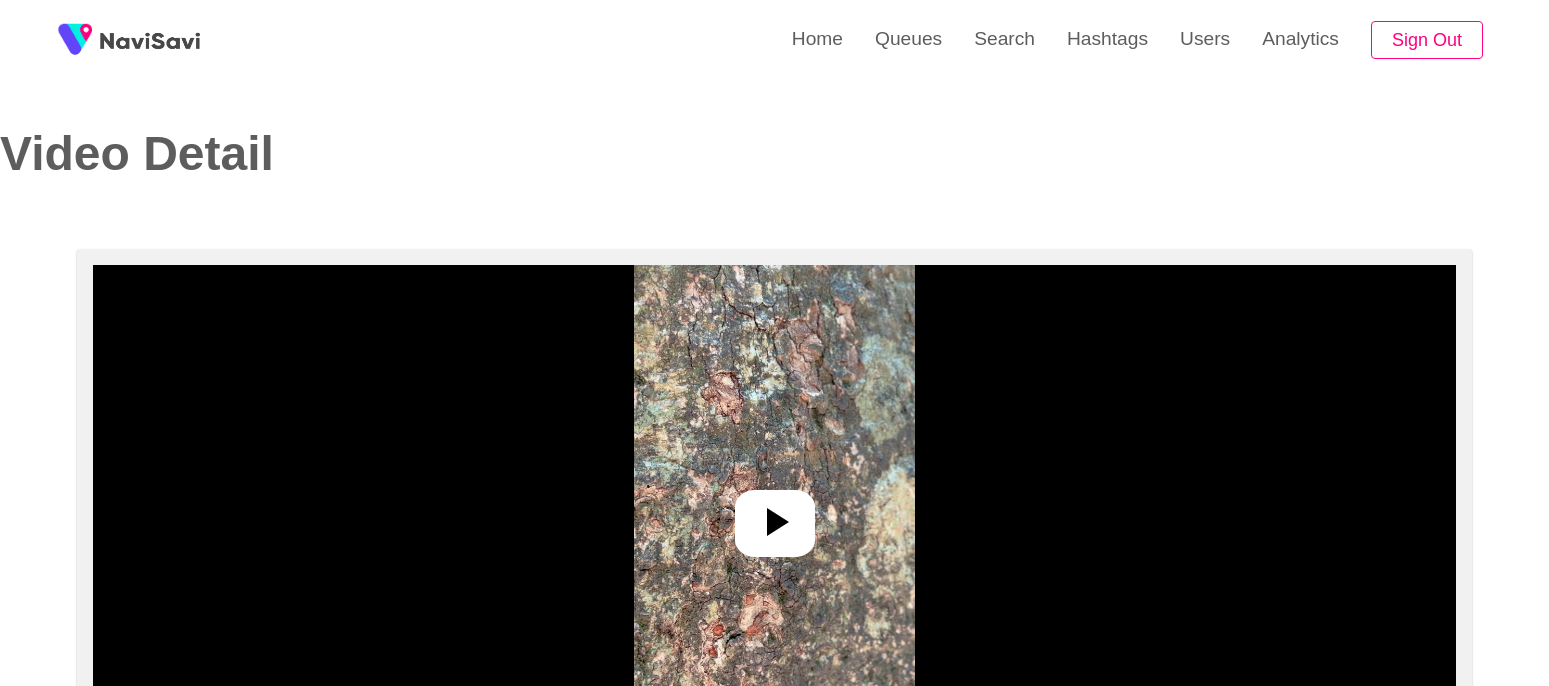 select on "**********" 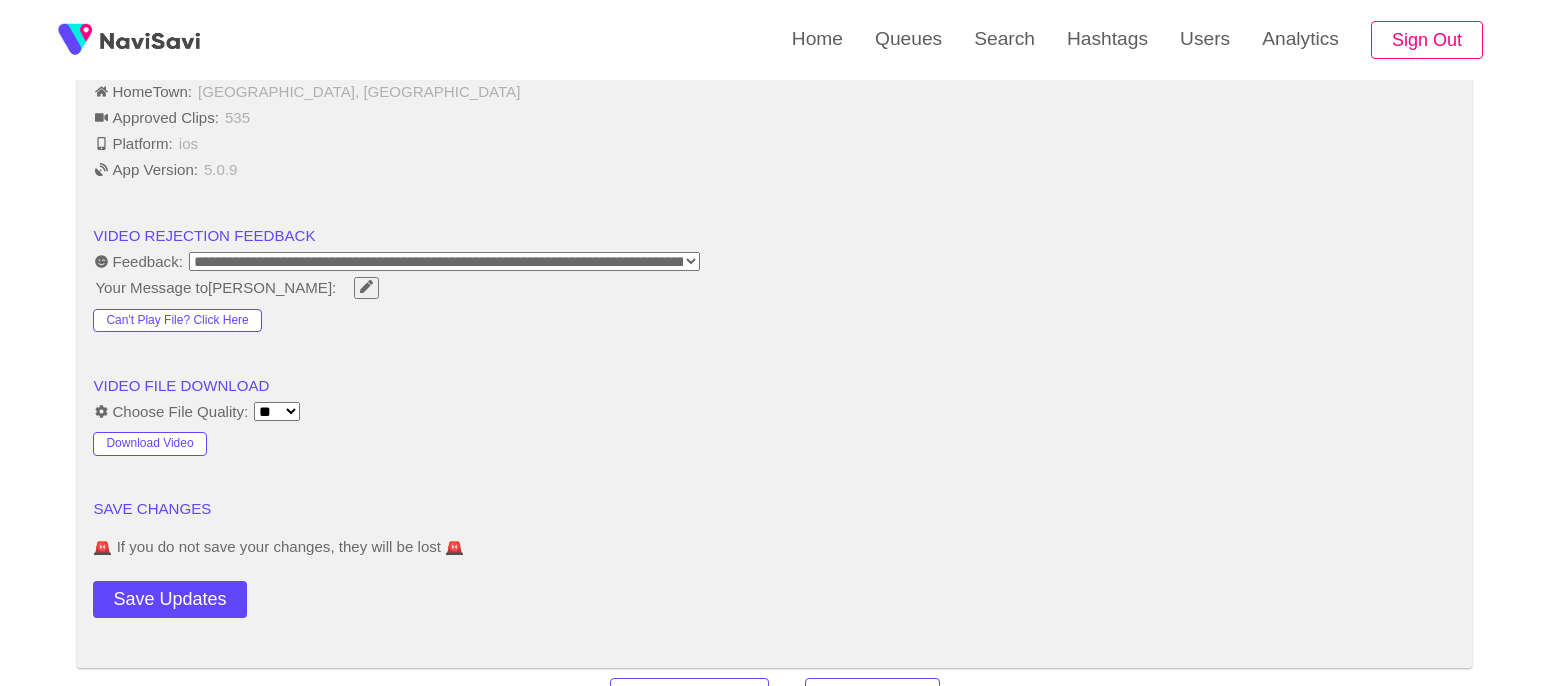 scroll, scrollTop: 2432, scrollLeft: 0, axis: vertical 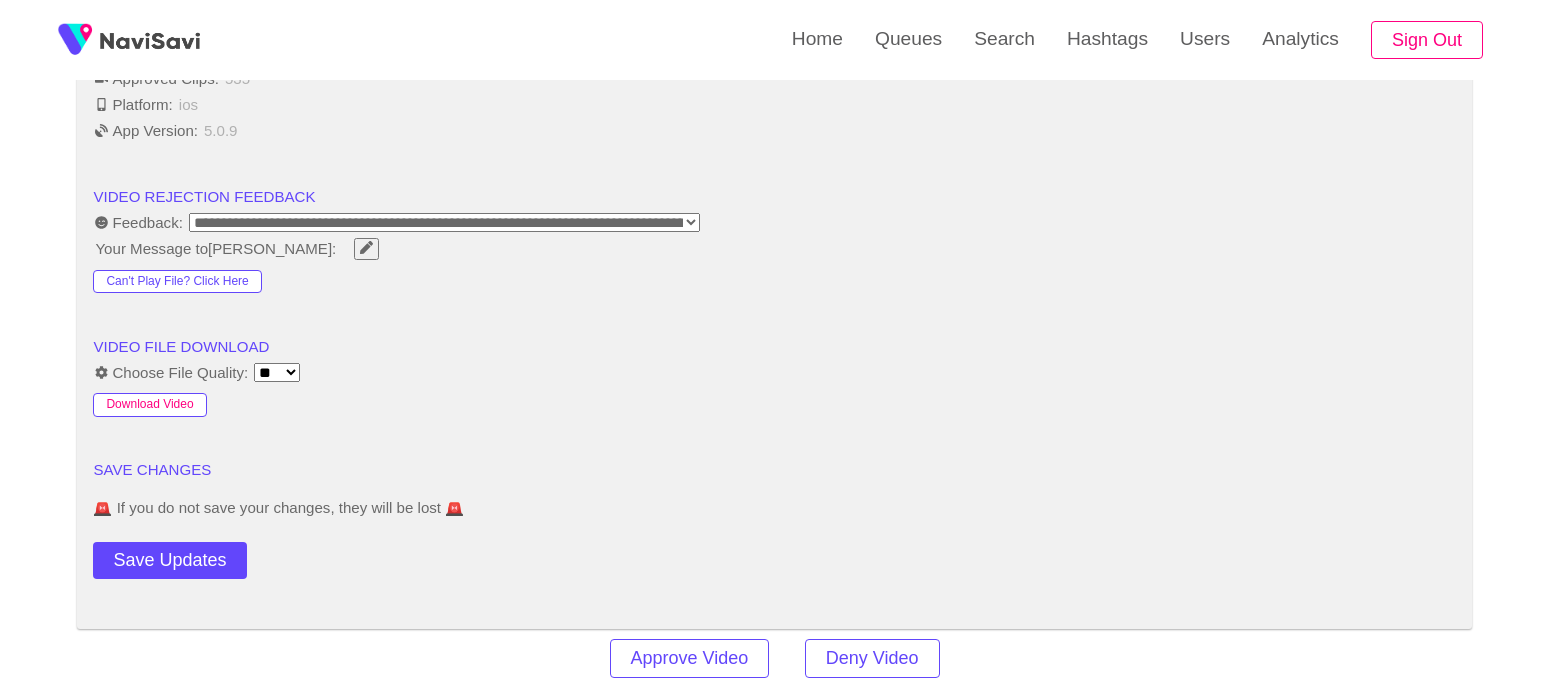 click on "Download Video" at bounding box center [149, 405] 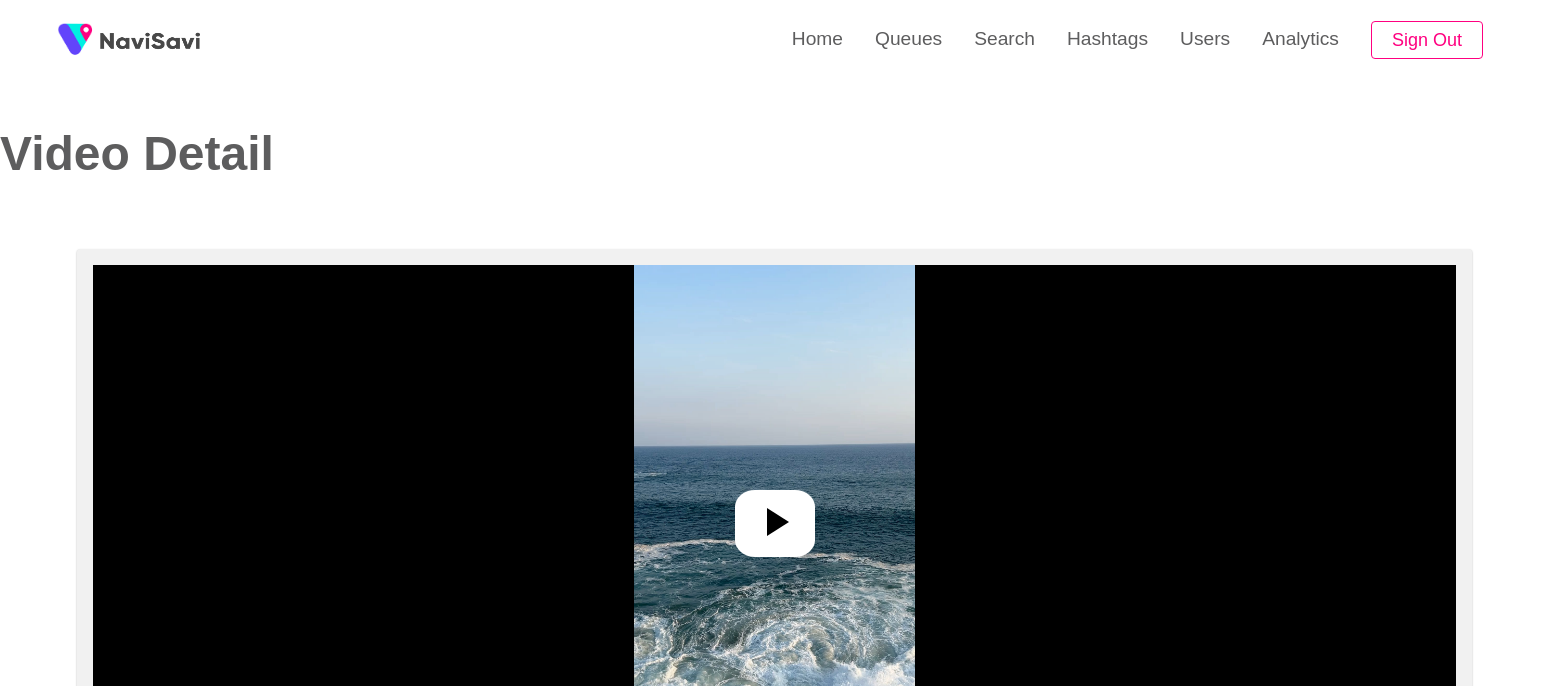 select on "**********" 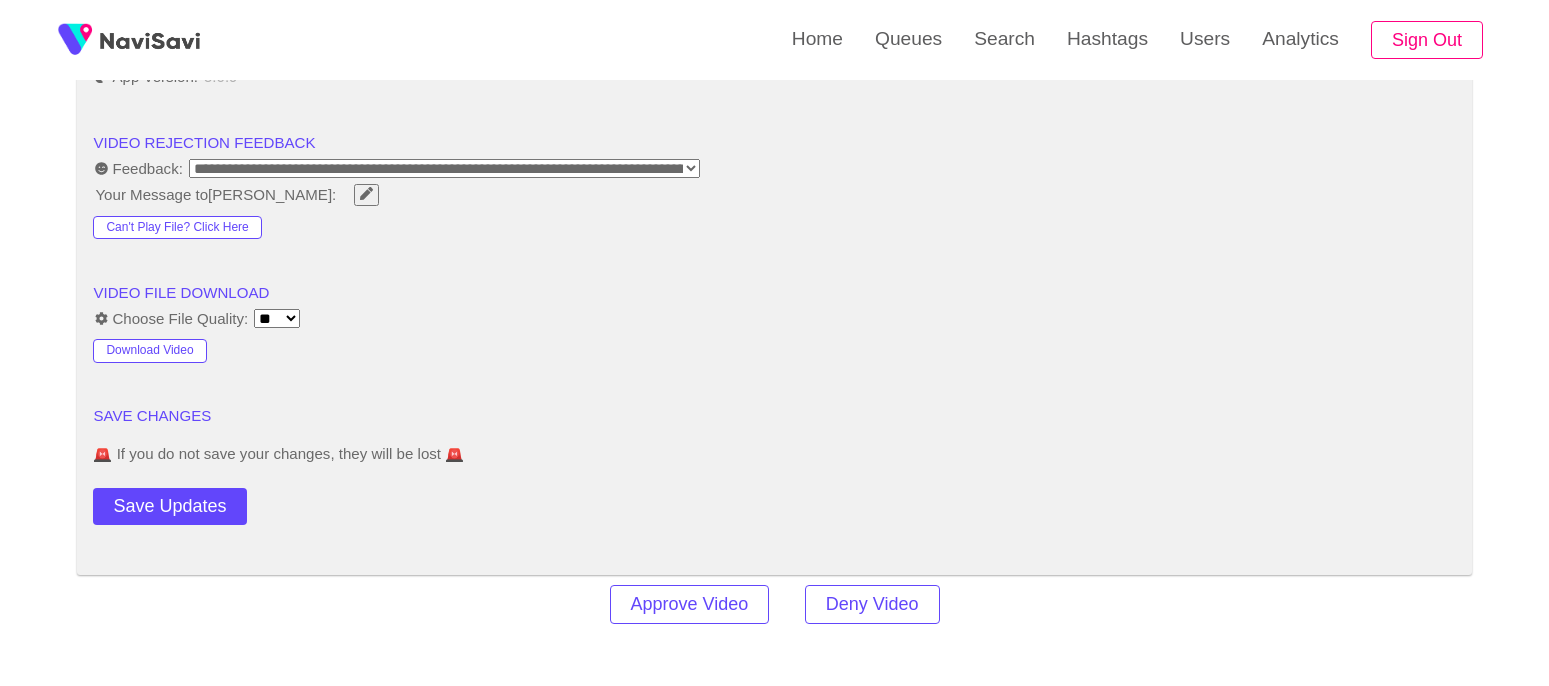 scroll, scrollTop: 2470, scrollLeft: 0, axis: vertical 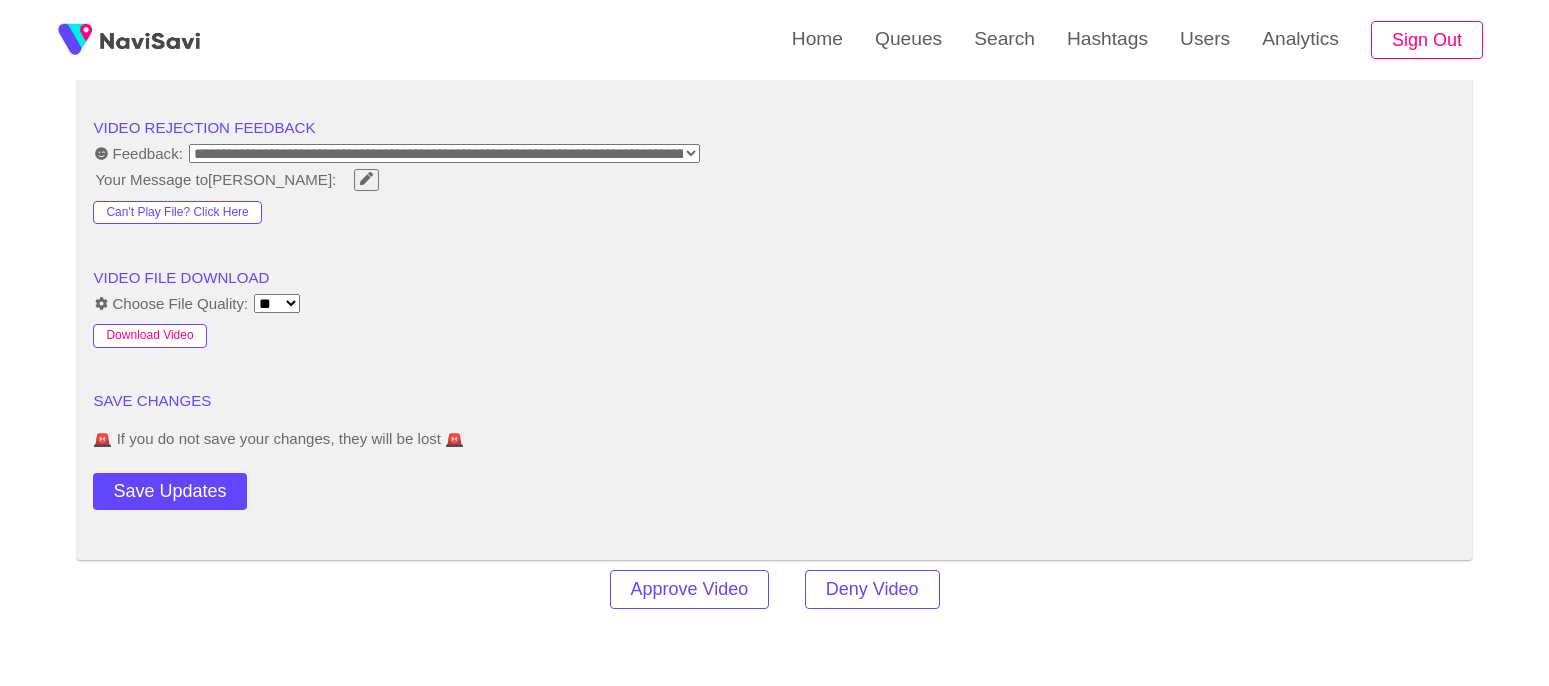 click on "Download Video" at bounding box center (149, 336) 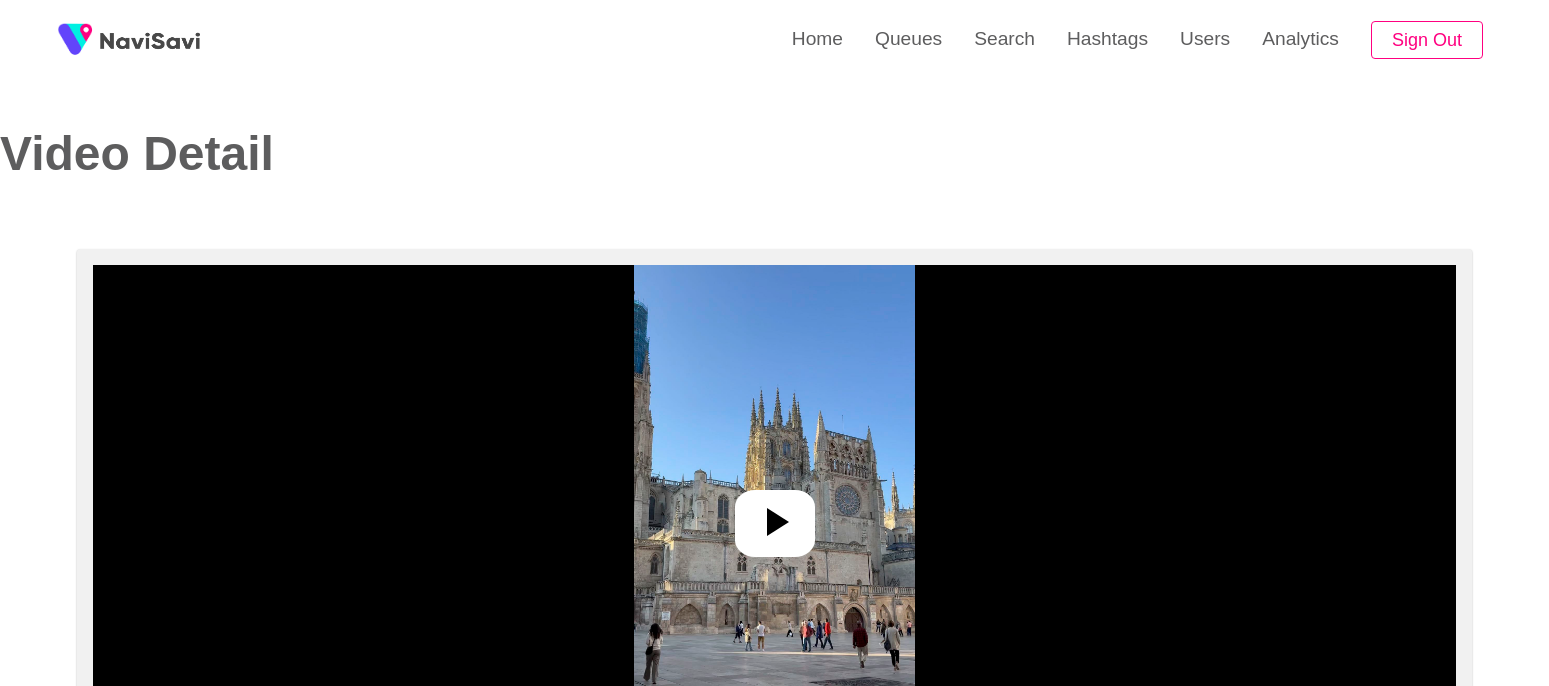 select on "**********" 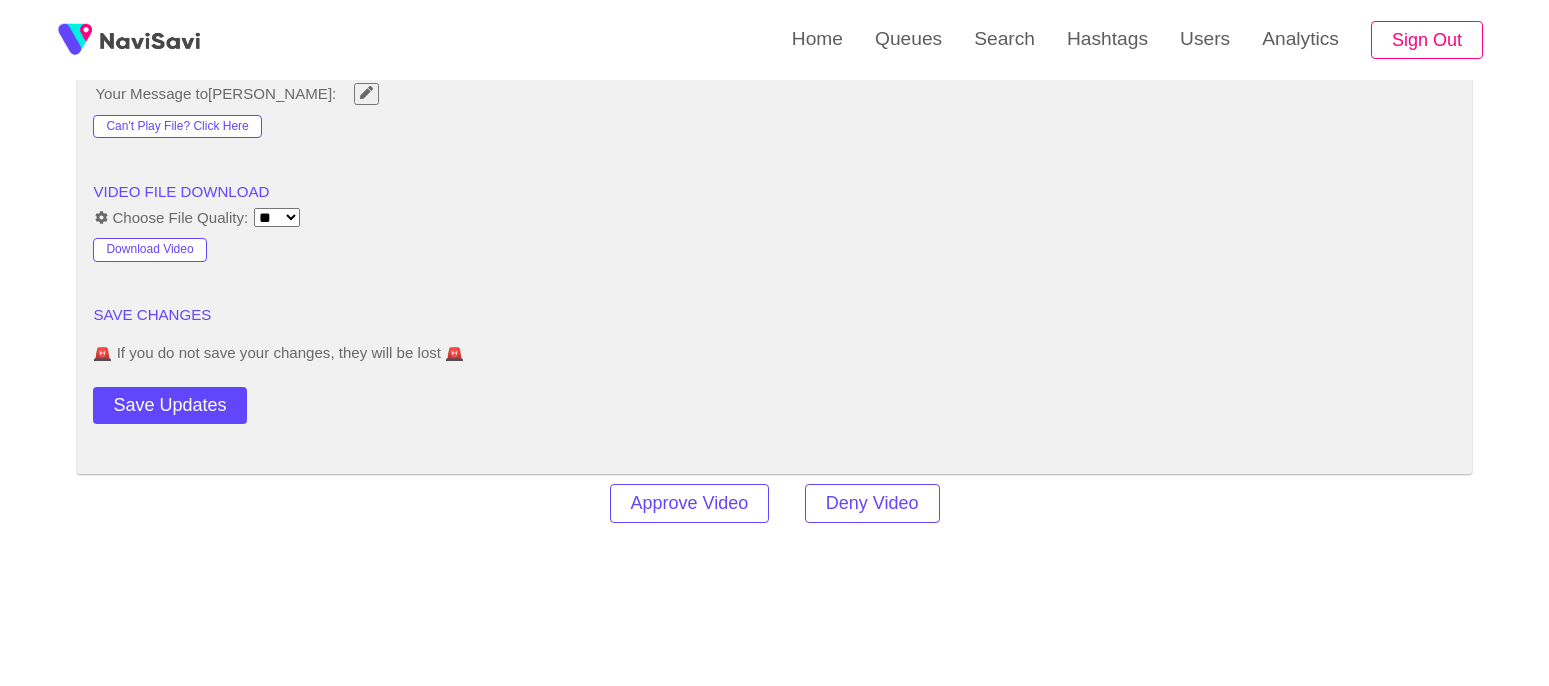 scroll, scrollTop: 2637, scrollLeft: 0, axis: vertical 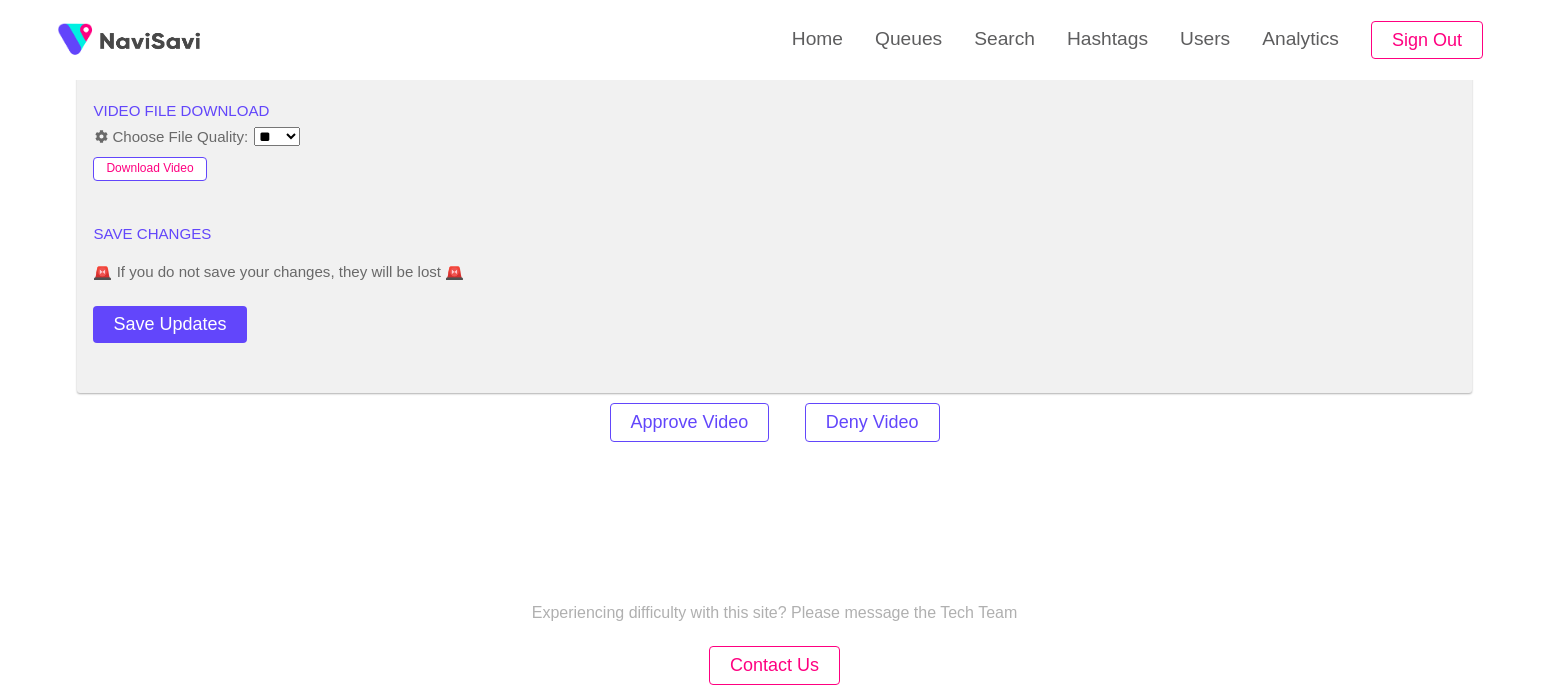 click on "Download Video" at bounding box center (149, 169) 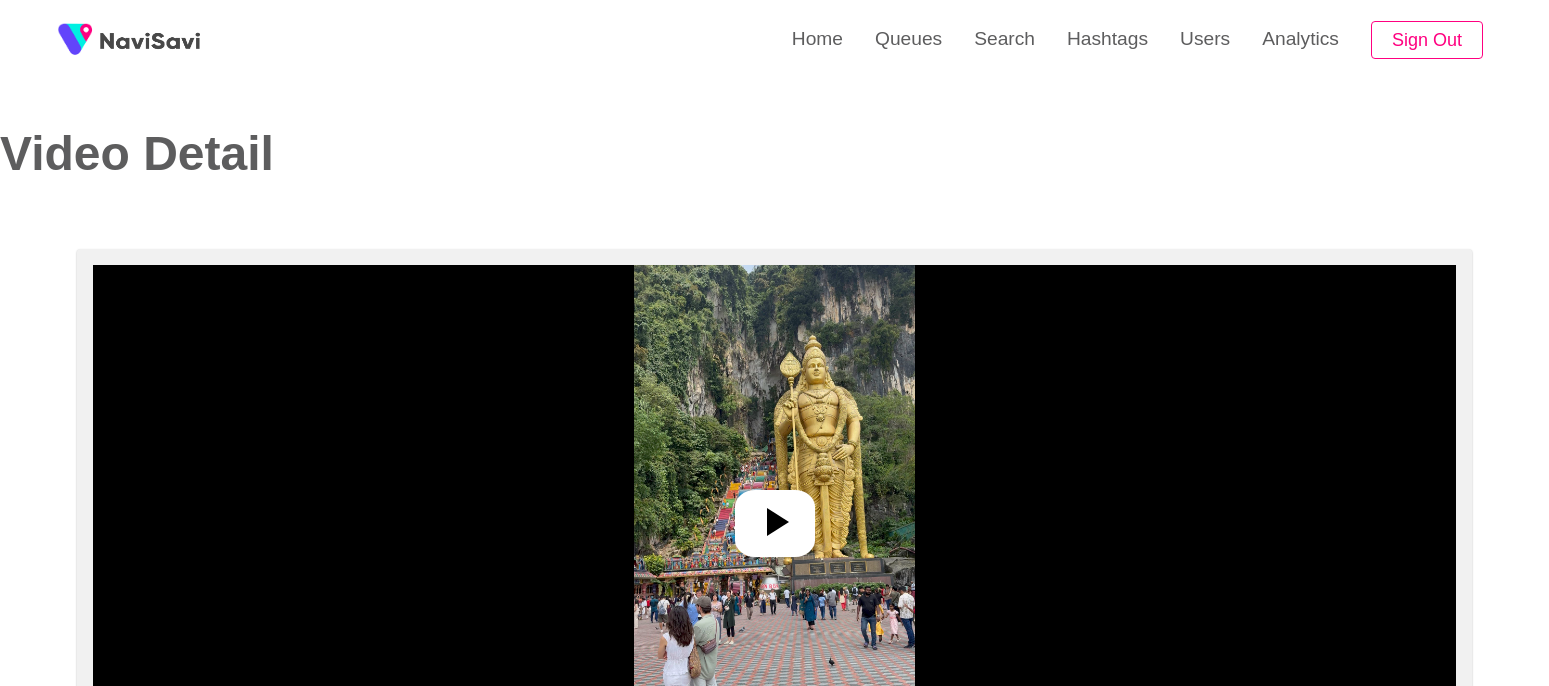 select on "**********" 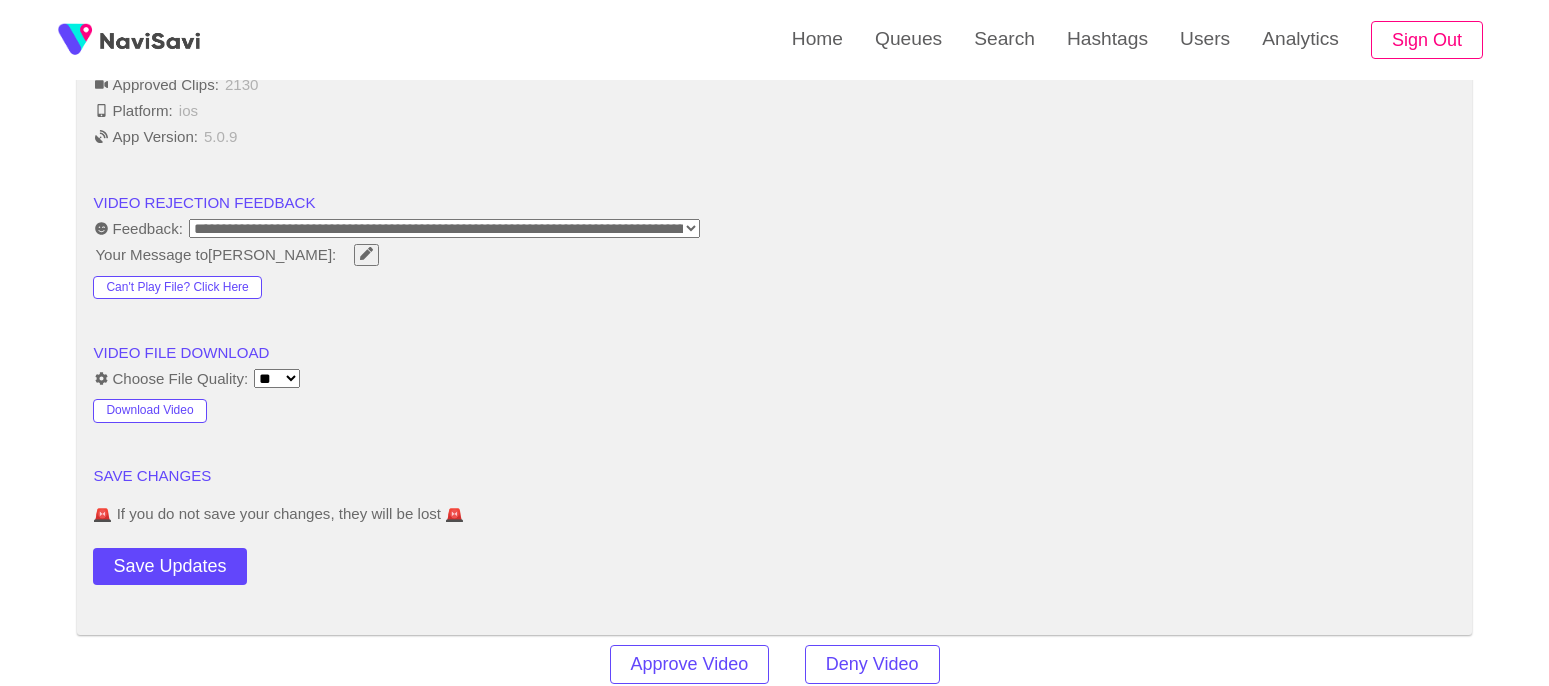 scroll, scrollTop: 2437, scrollLeft: 0, axis: vertical 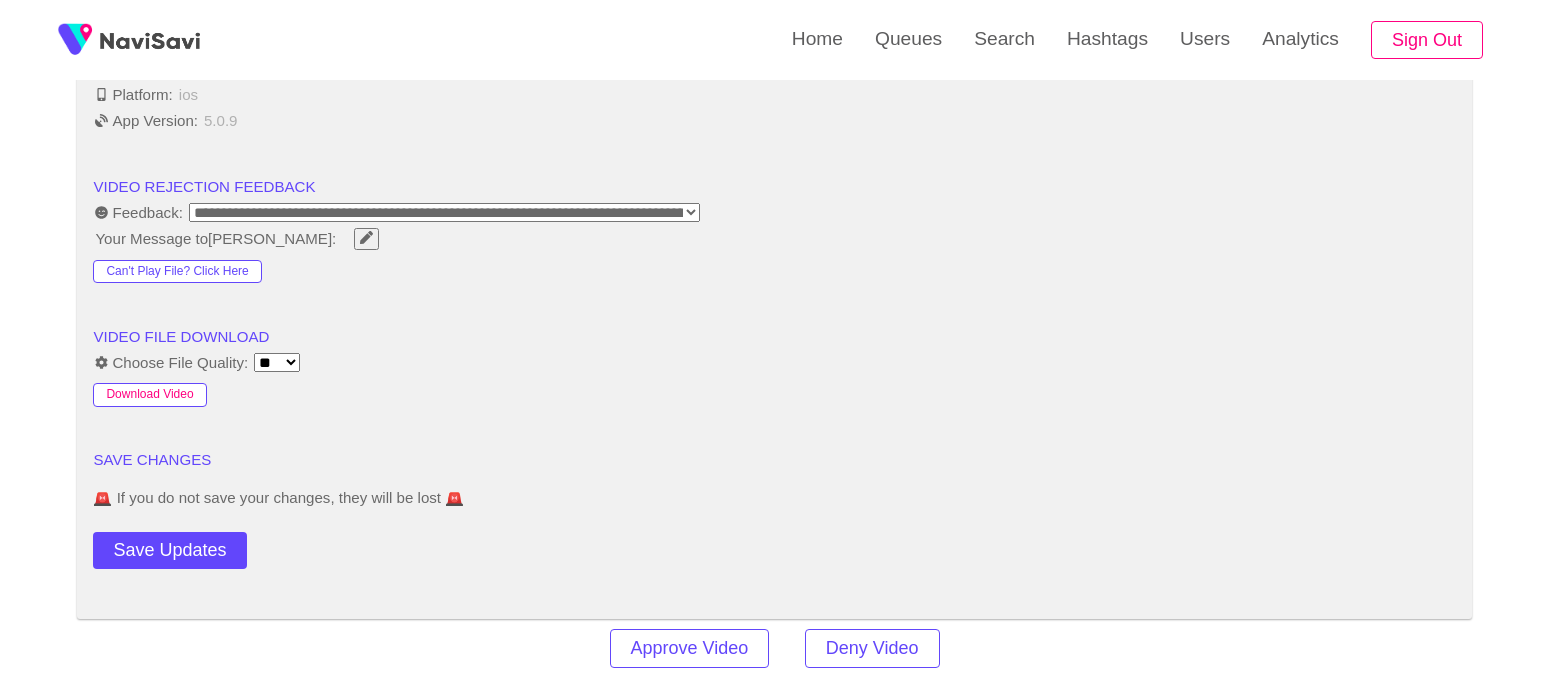 click on "Download Video" at bounding box center (149, 395) 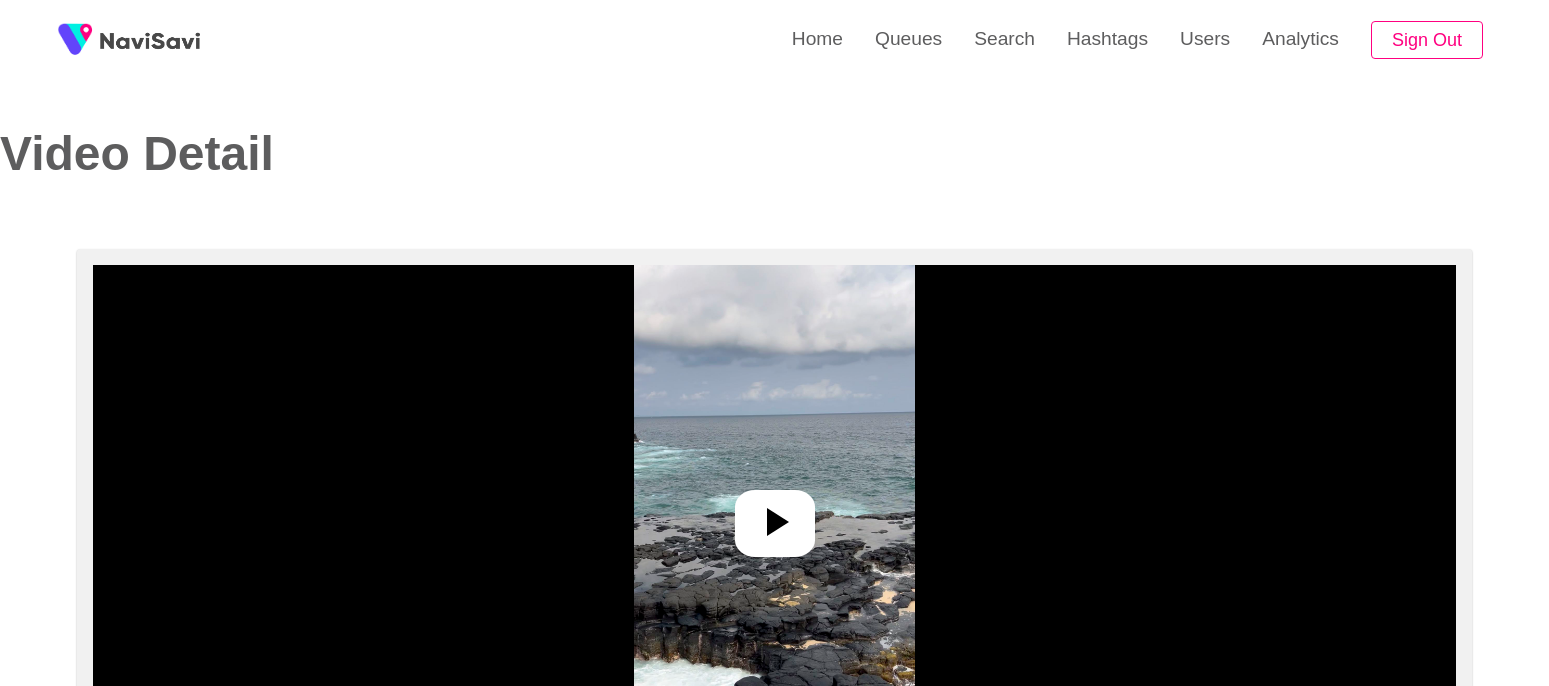 select on "**********" 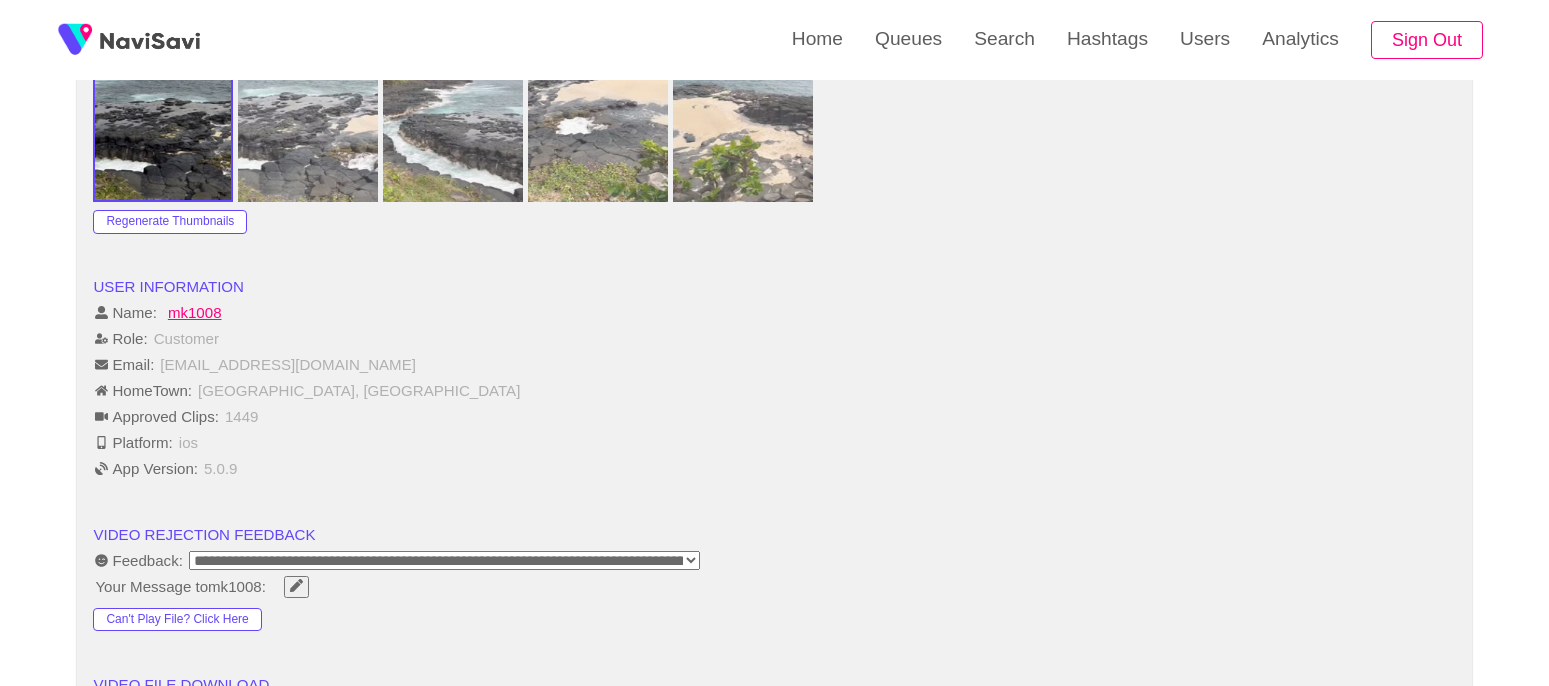 scroll, scrollTop: 2271, scrollLeft: 0, axis: vertical 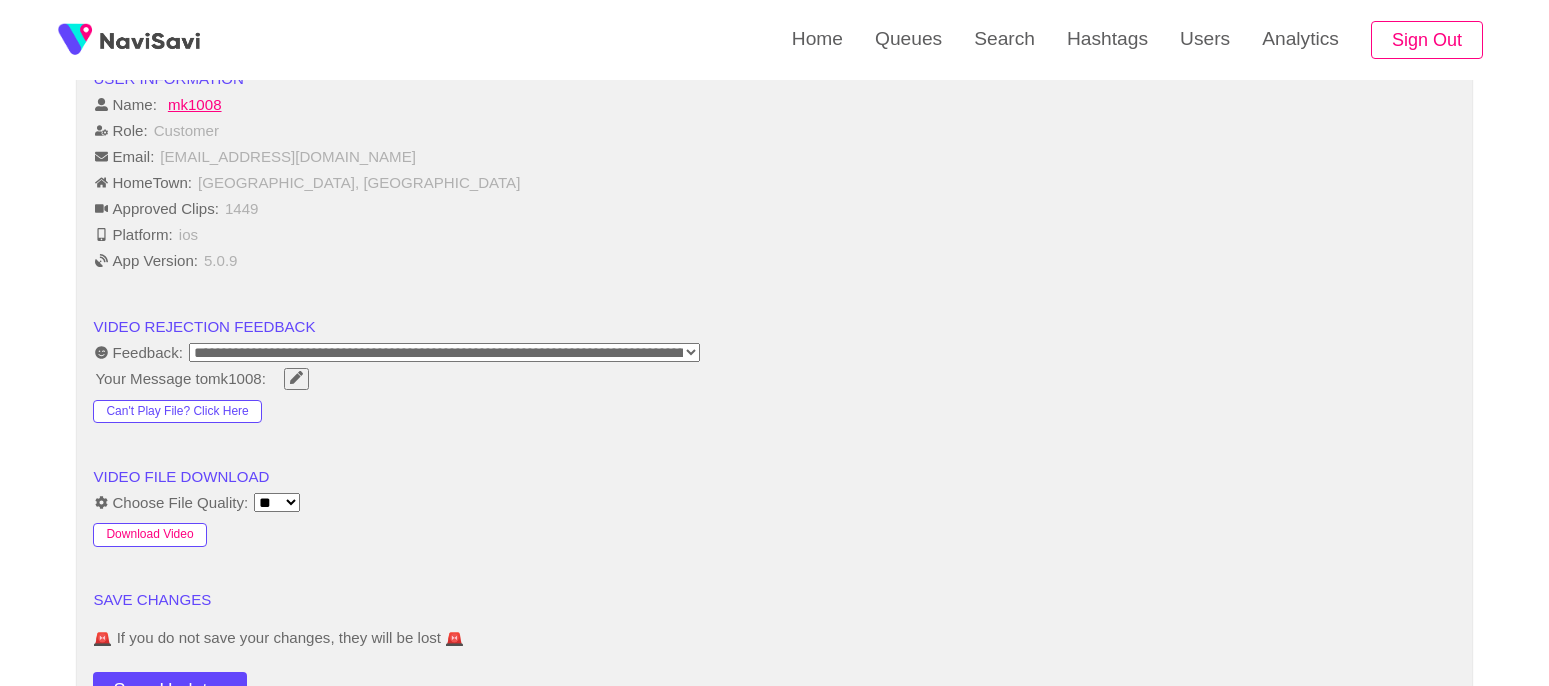 click on "Download Video" at bounding box center [149, 535] 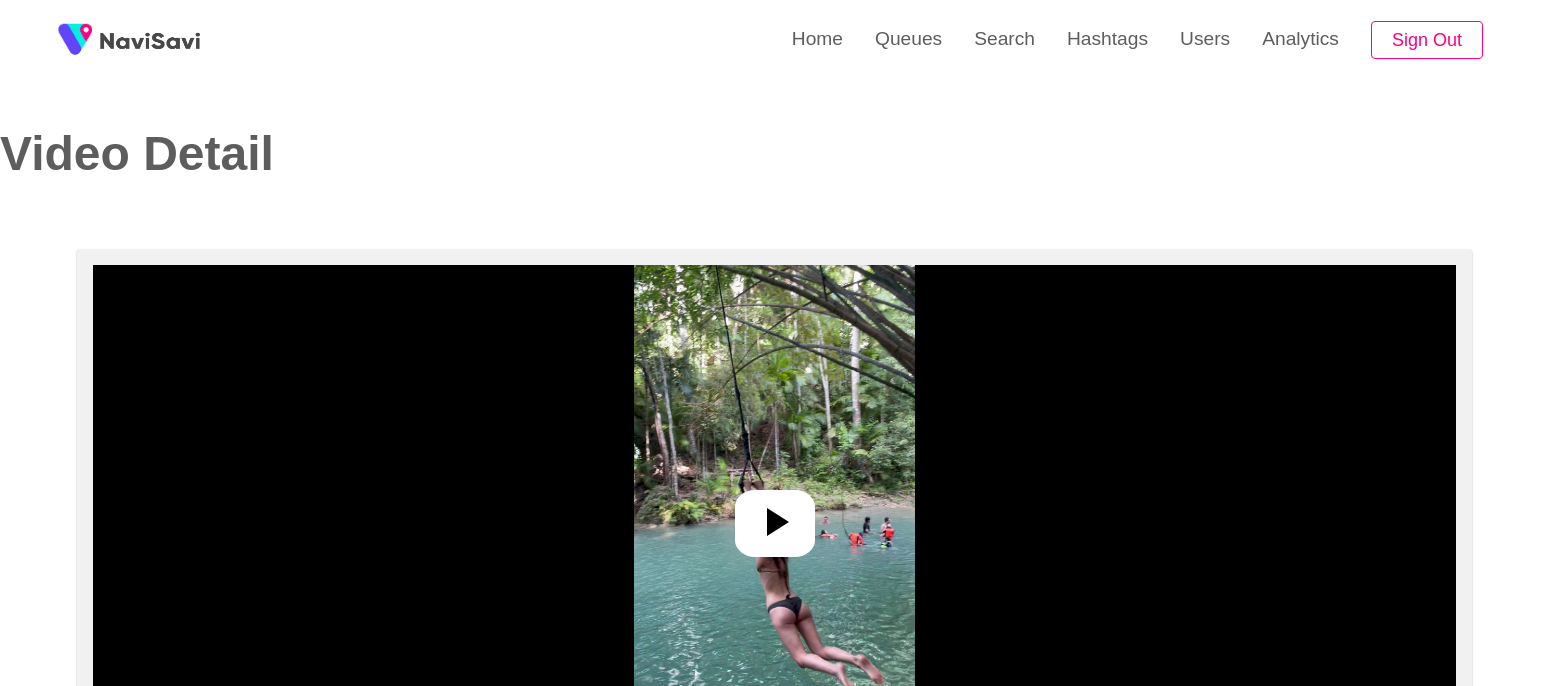 select on "**********" 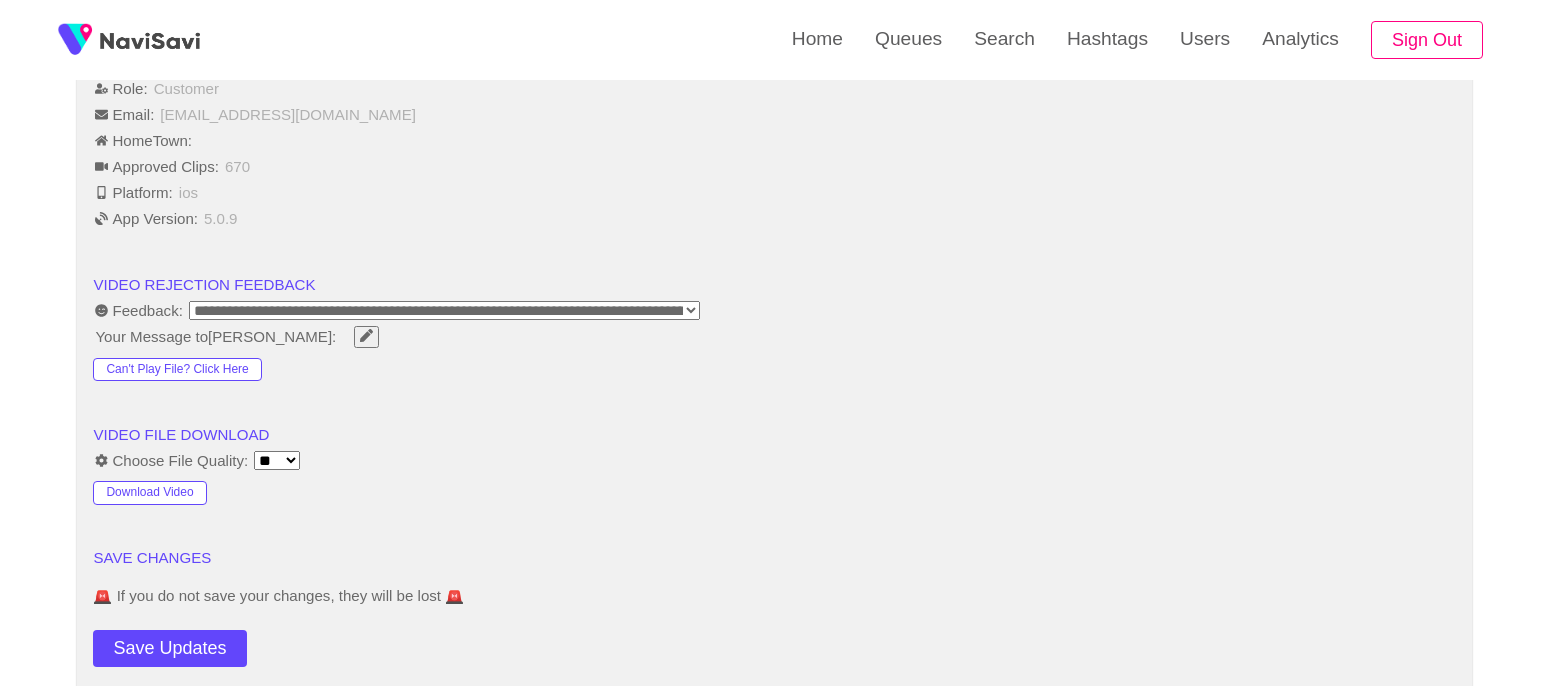 scroll, scrollTop: 2481, scrollLeft: 0, axis: vertical 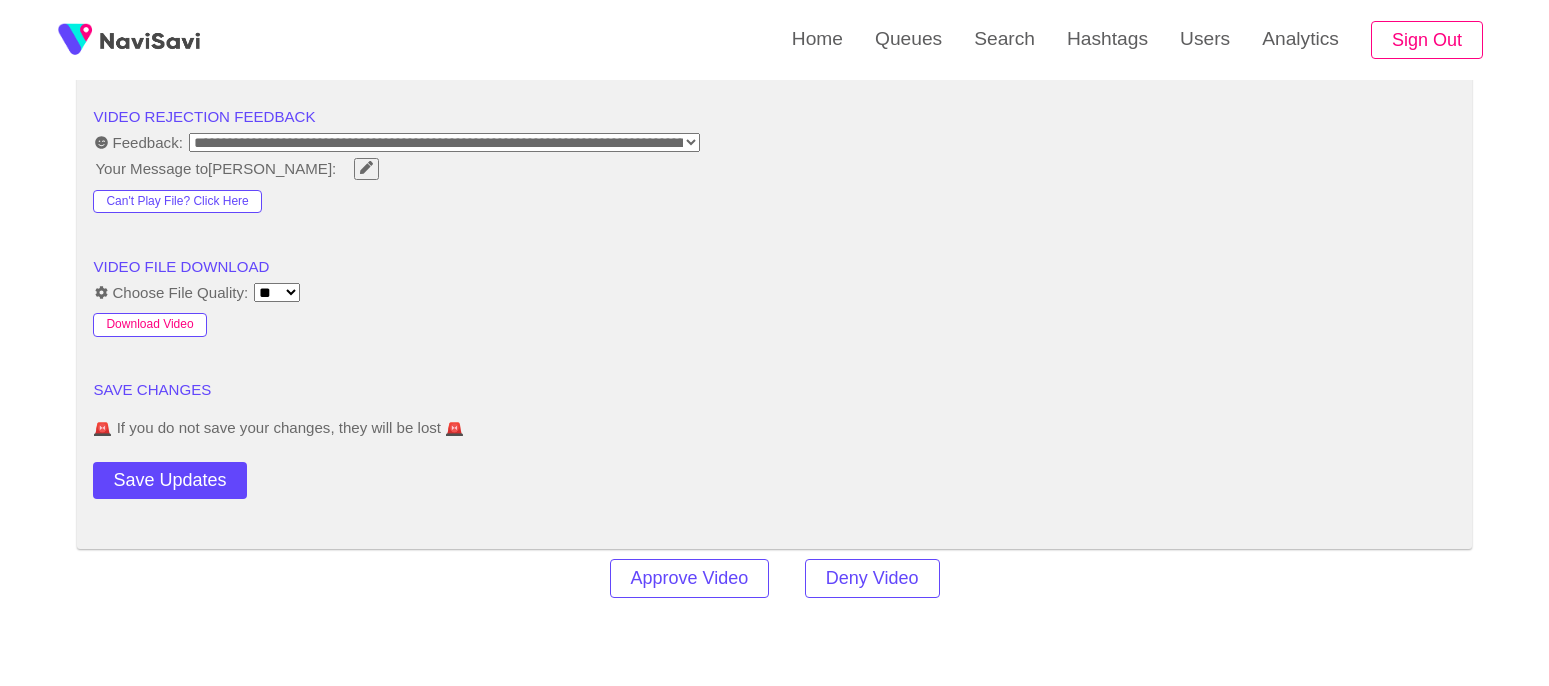 click on "Download Video" at bounding box center (149, 325) 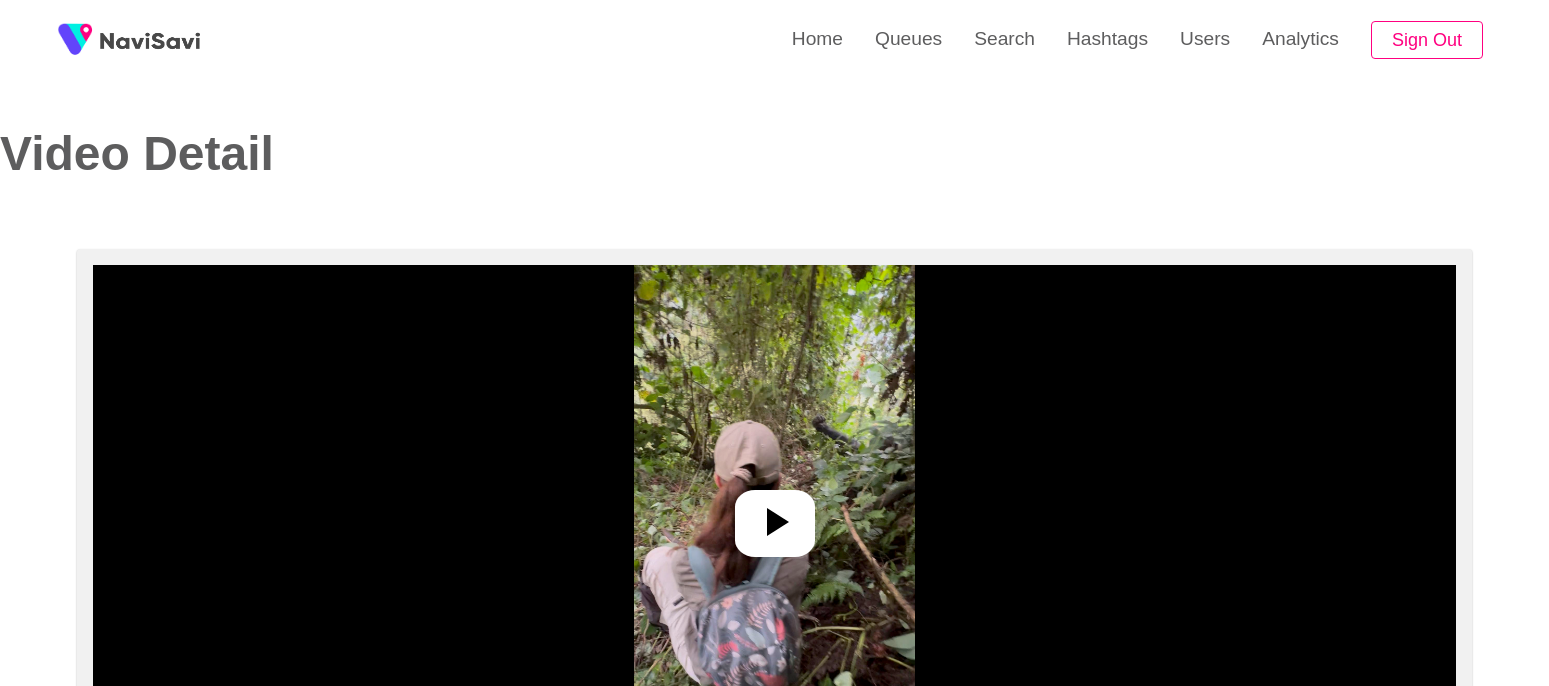 select on "**********" 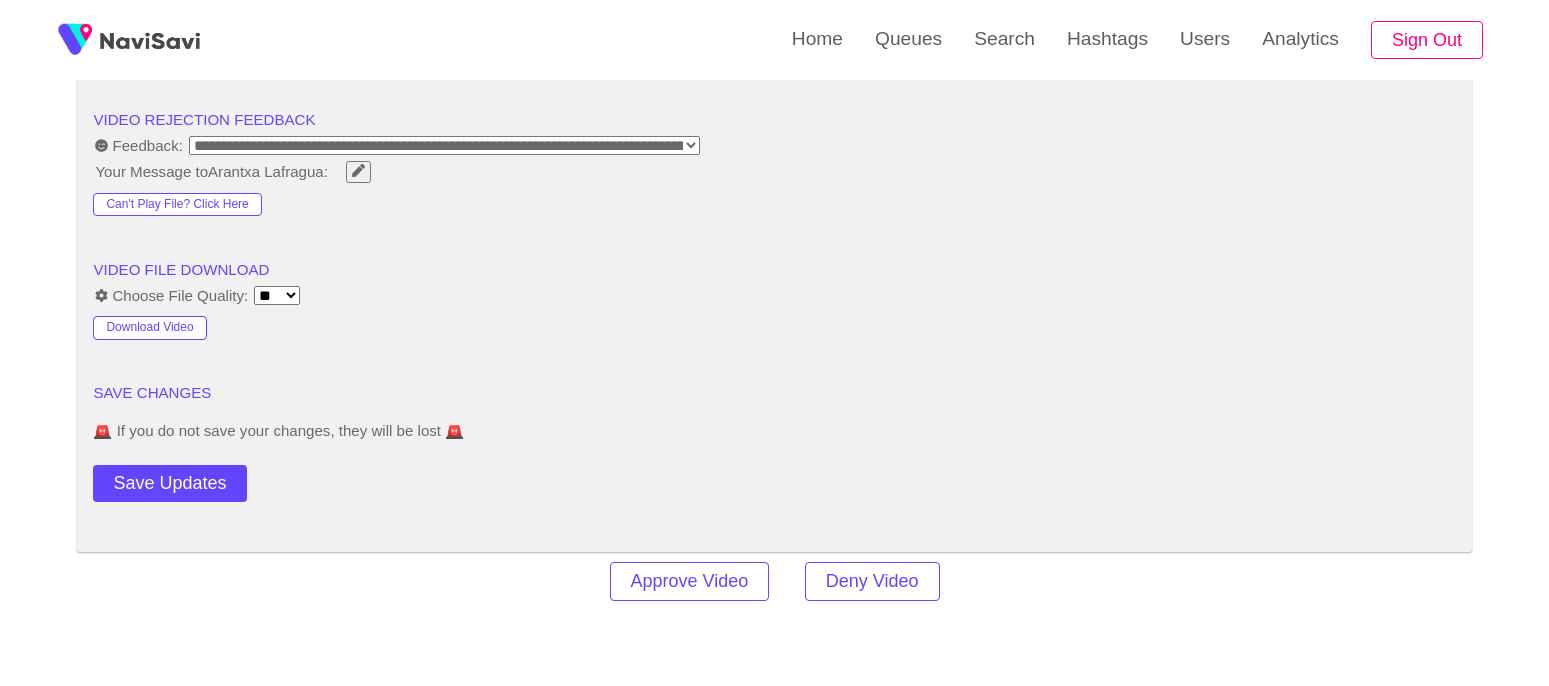 scroll, scrollTop: 2552, scrollLeft: 0, axis: vertical 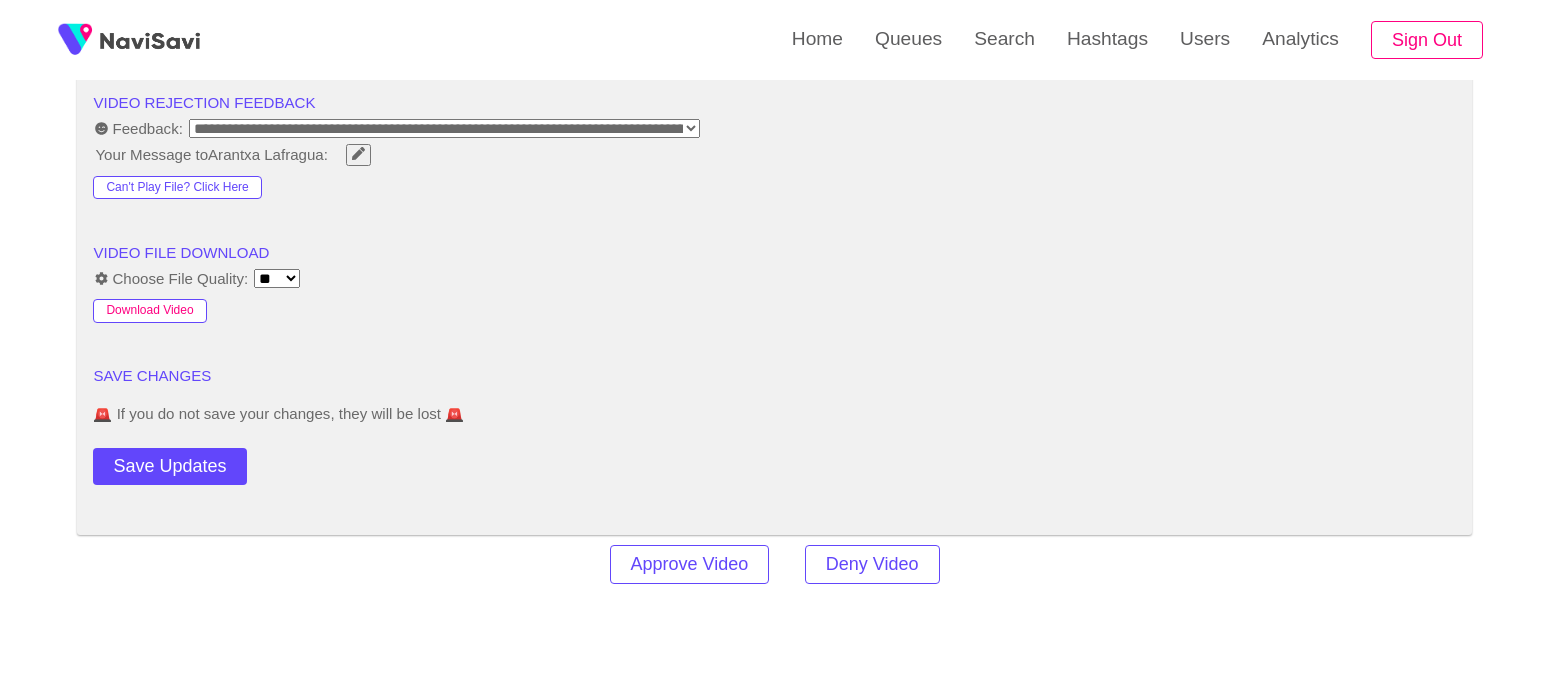 click on "Download Video" at bounding box center (149, 311) 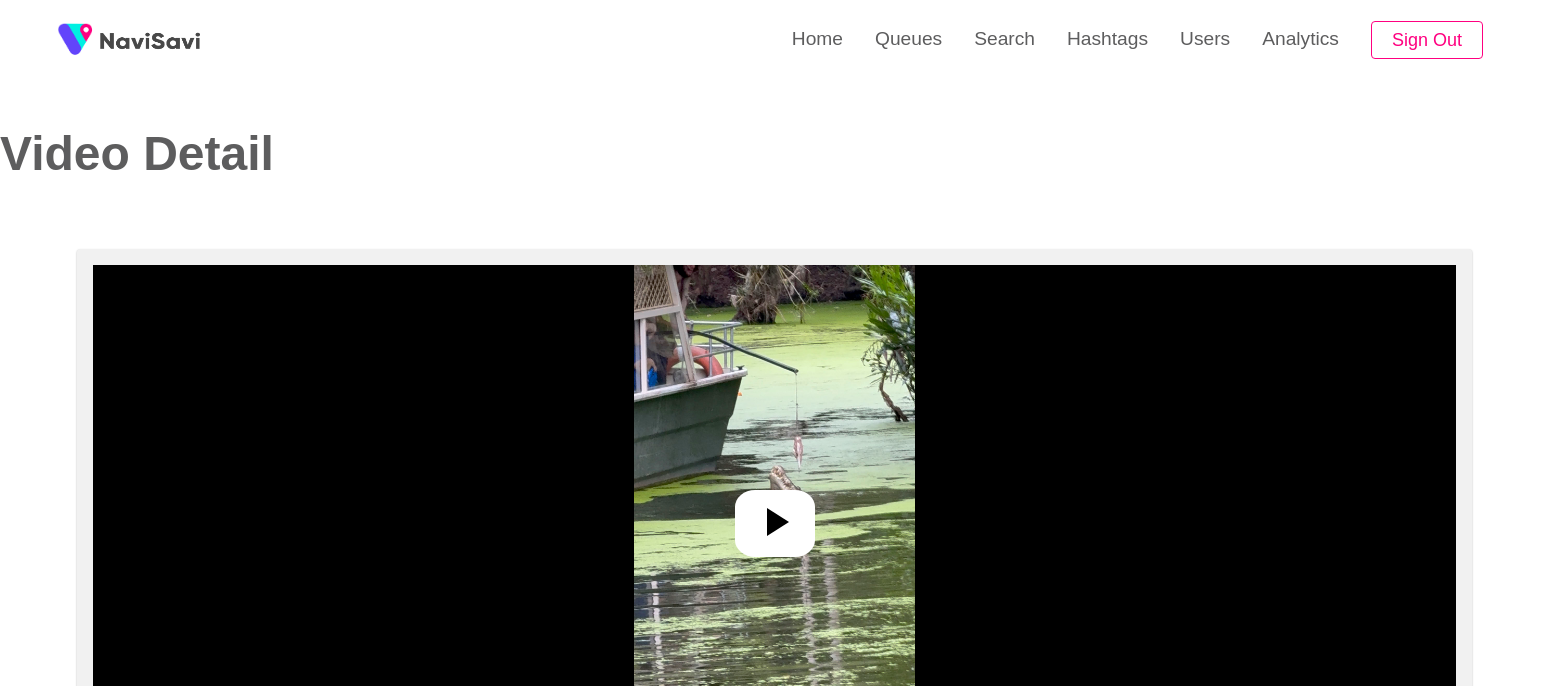 select on "**********" 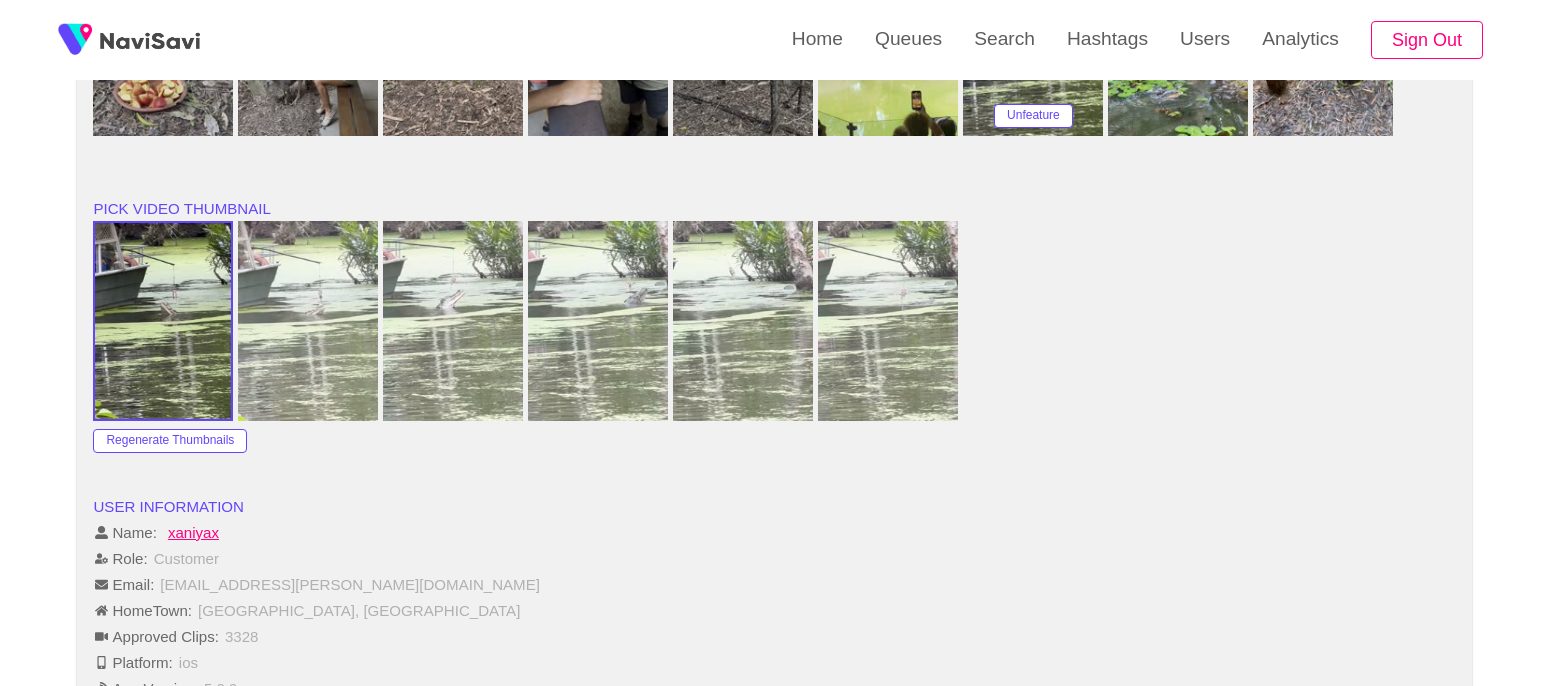 scroll, scrollTop: 2163, scrollLeft: 0, axis: vertical 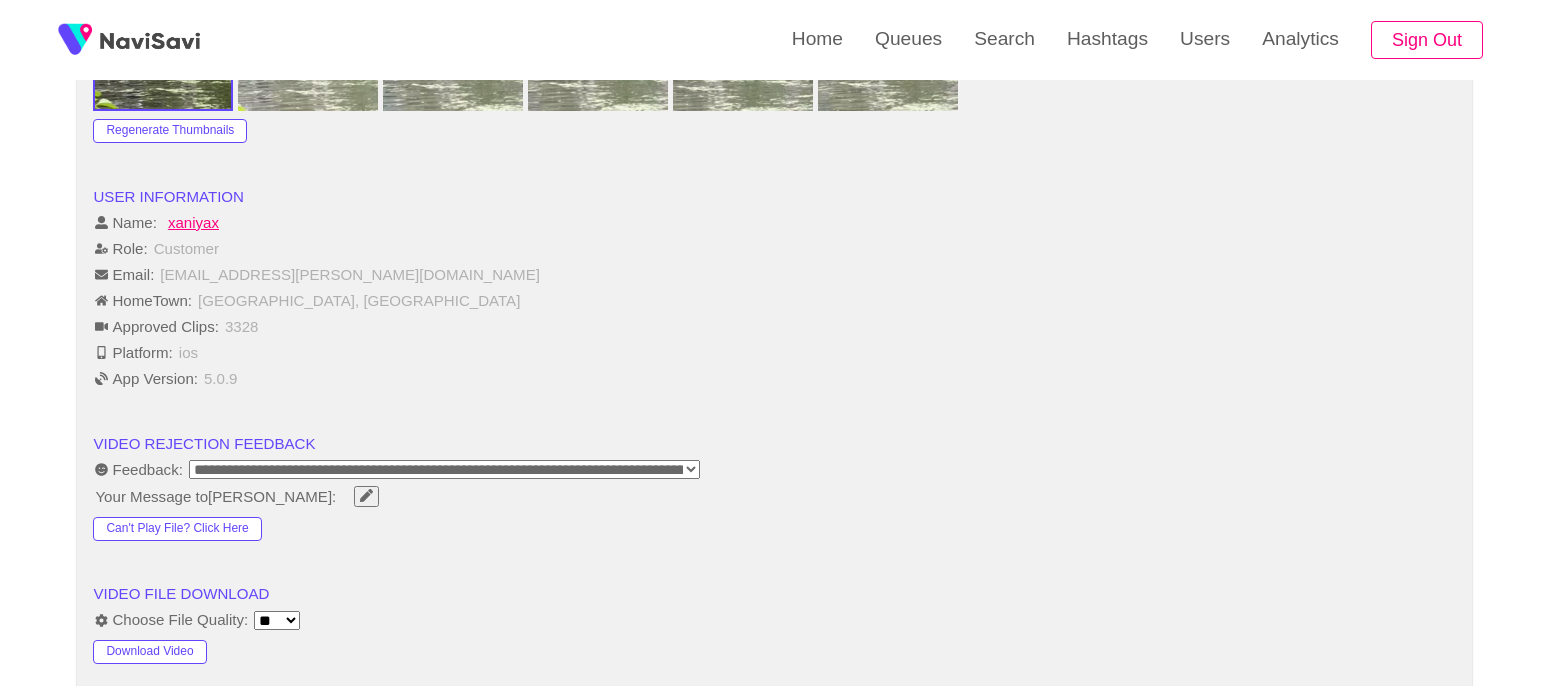 click on "**********" at bounding box center (774, -278) 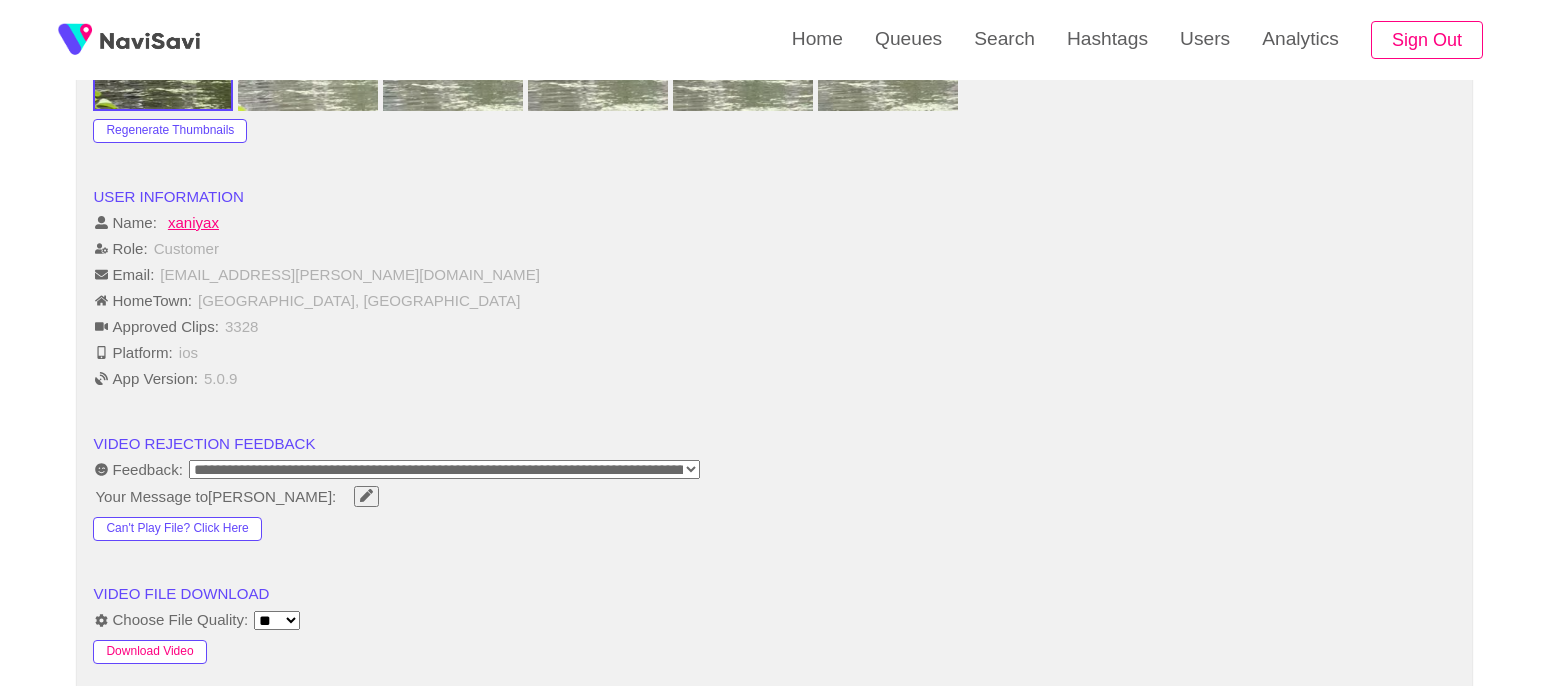 click on "Download Video" at bounding box center (149, 652) 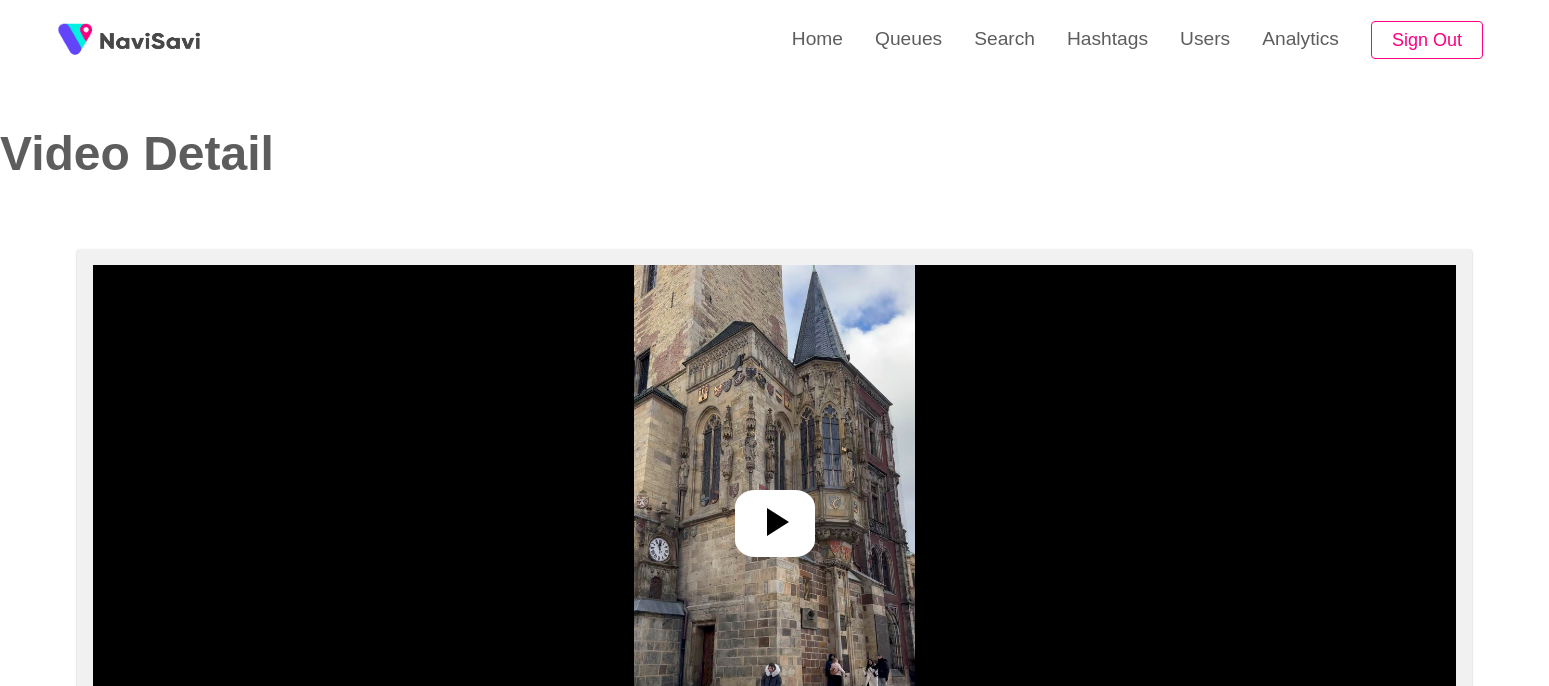 select on "**********" 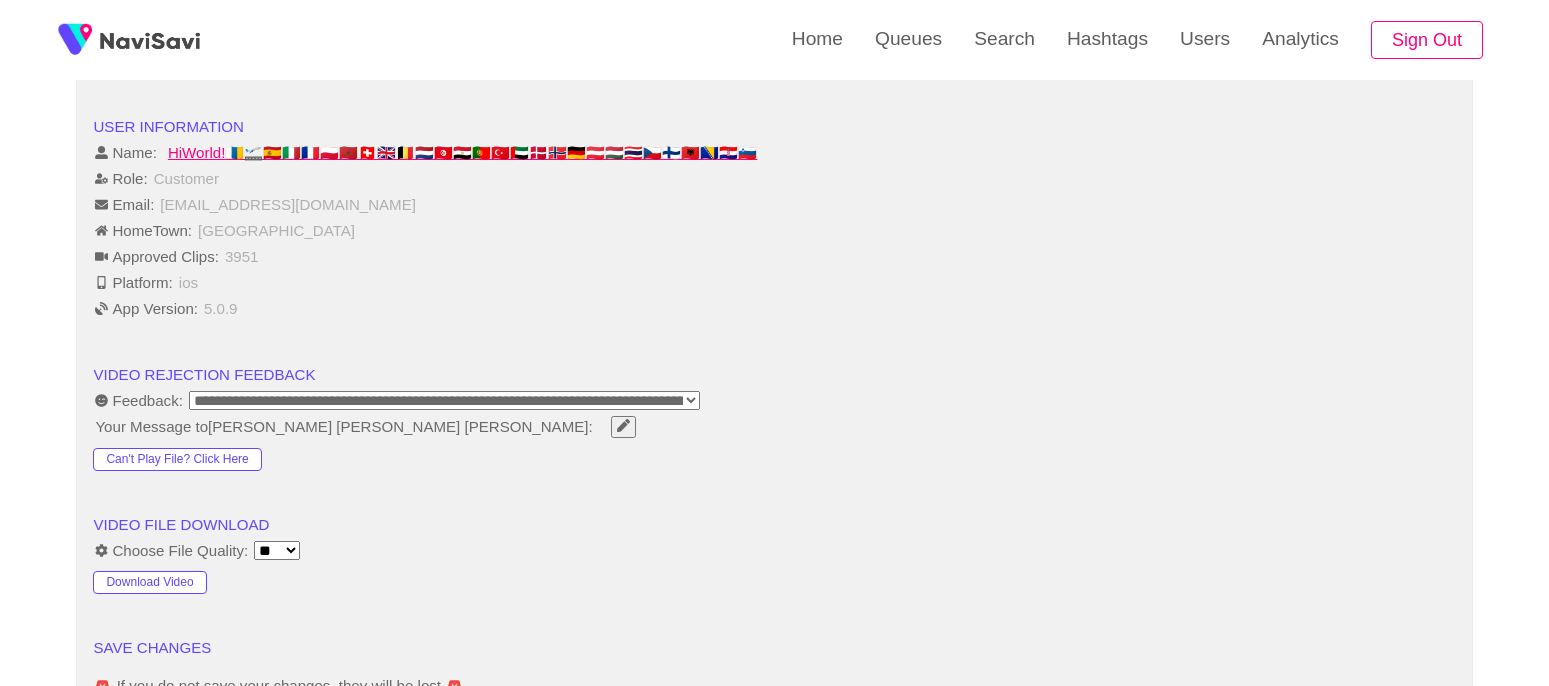 scroll, scrollTop: 2260, scrollLeft: 0, axis: vertical 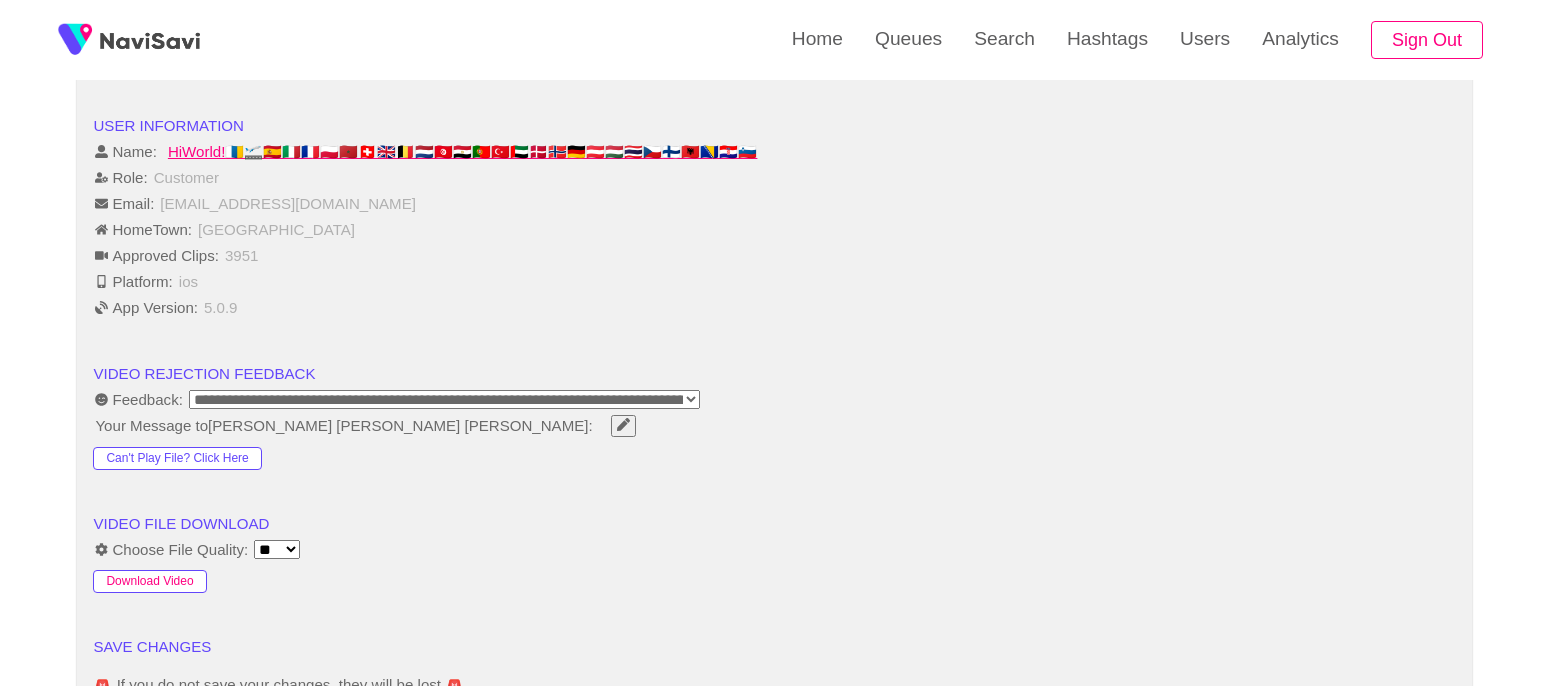 click on "Download Video" at bounding box center (149, 582) 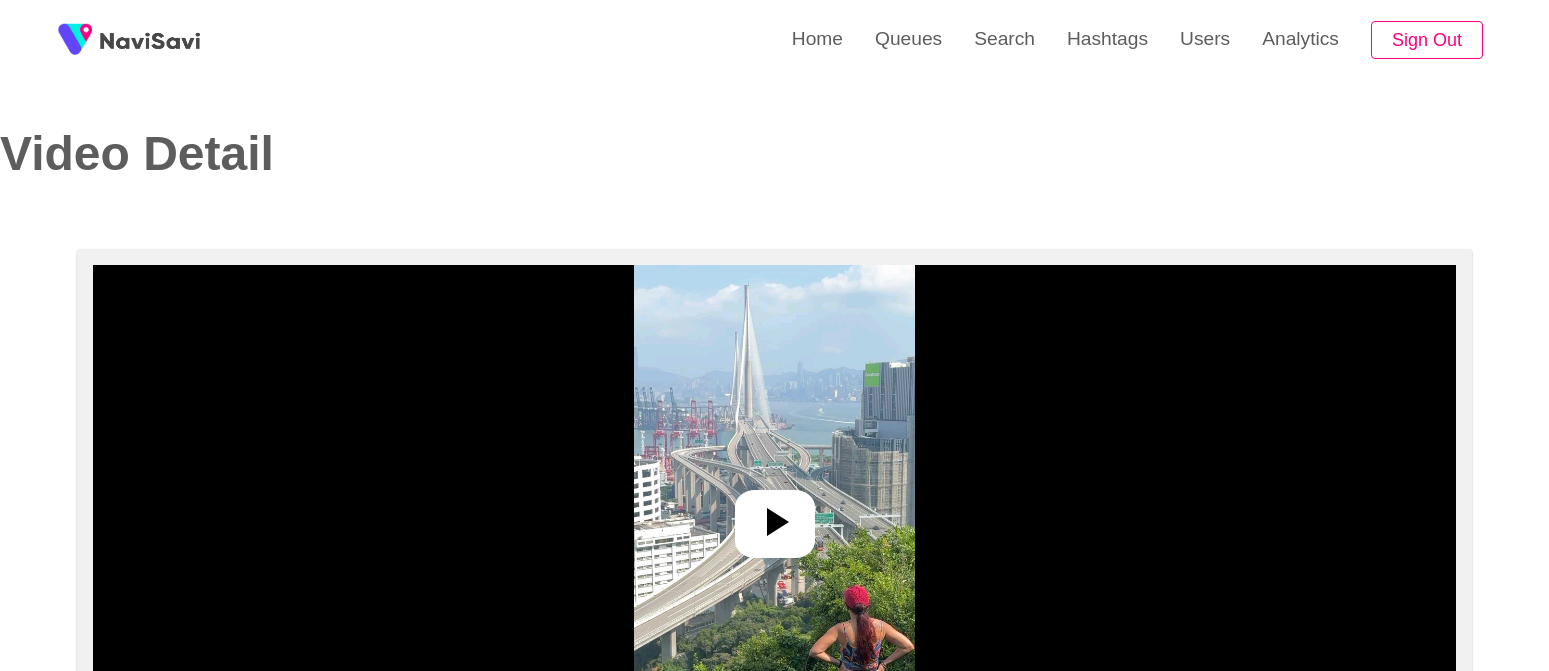 select on "**********" 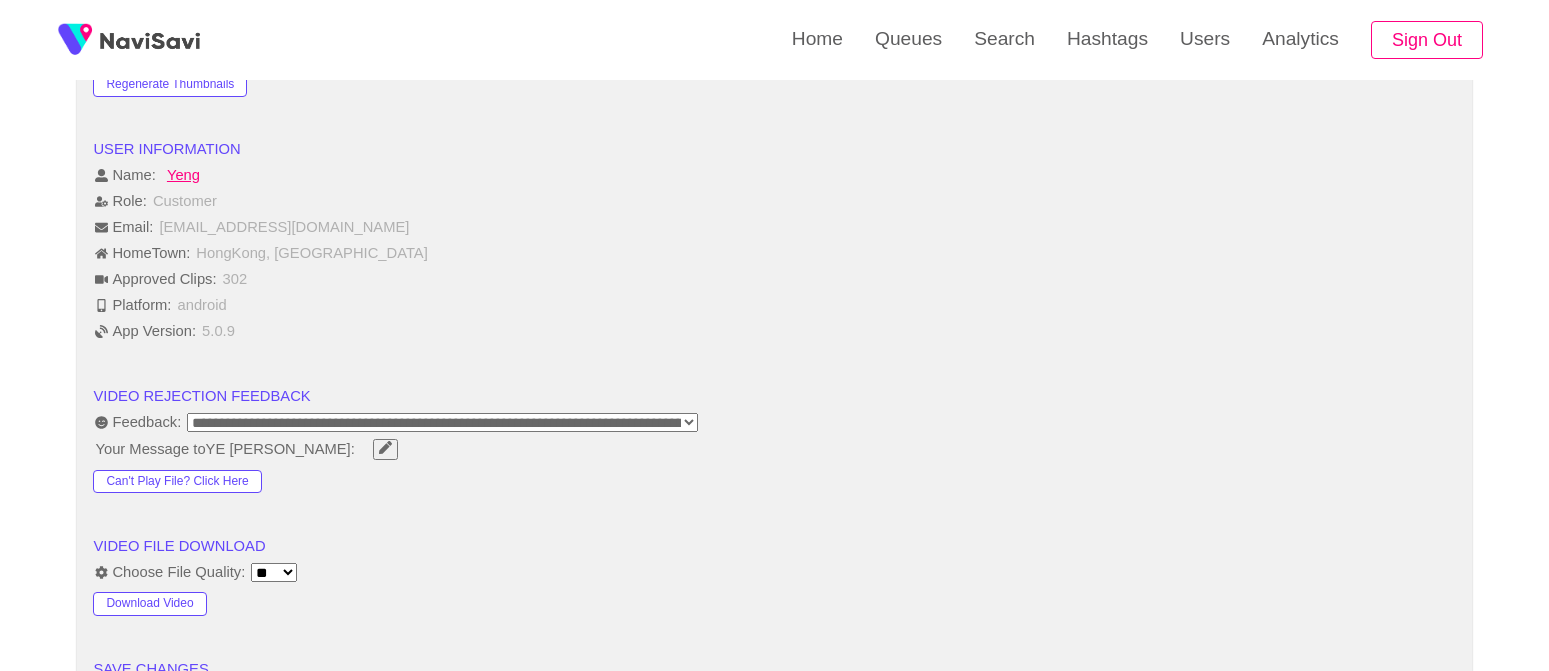 scroll, scrollTop: 2190, scrollLeft: 0, axis: vertical 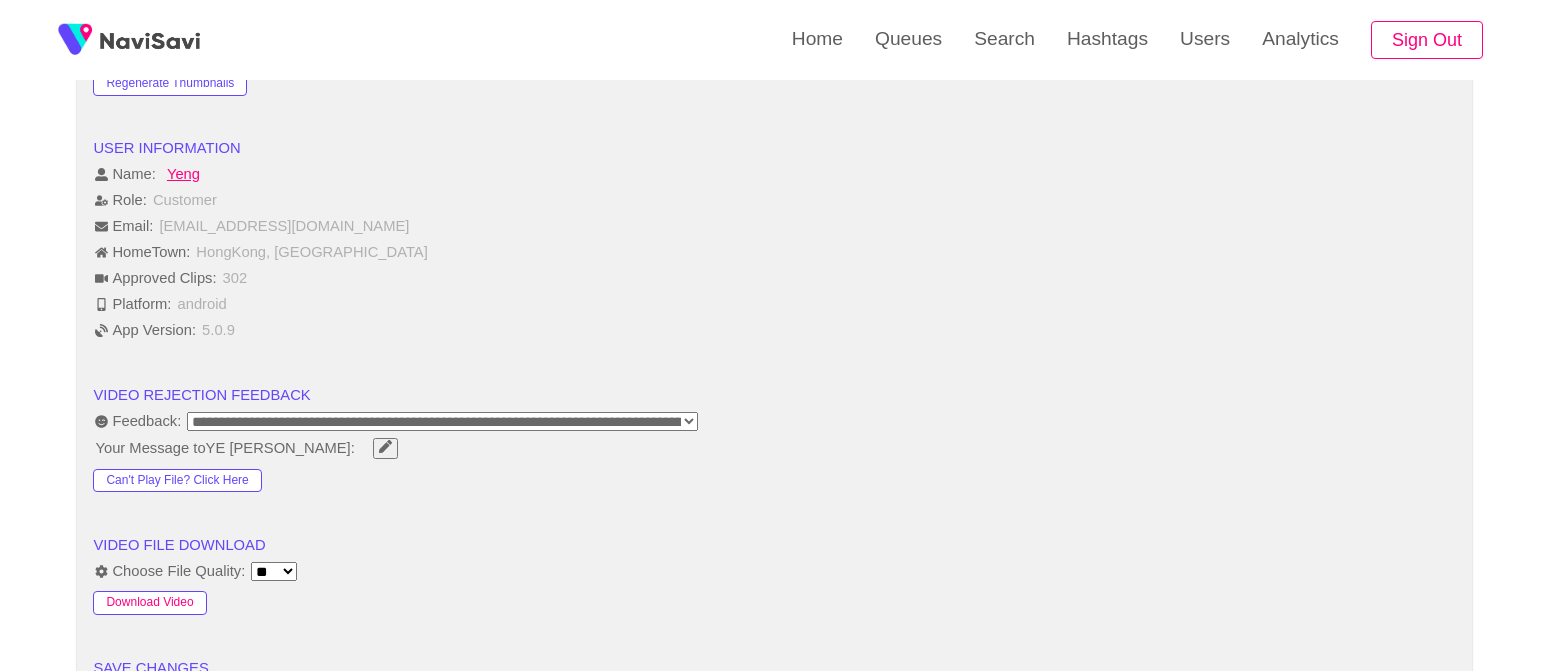 click on "Download Video" at bounding box center [149, 603] 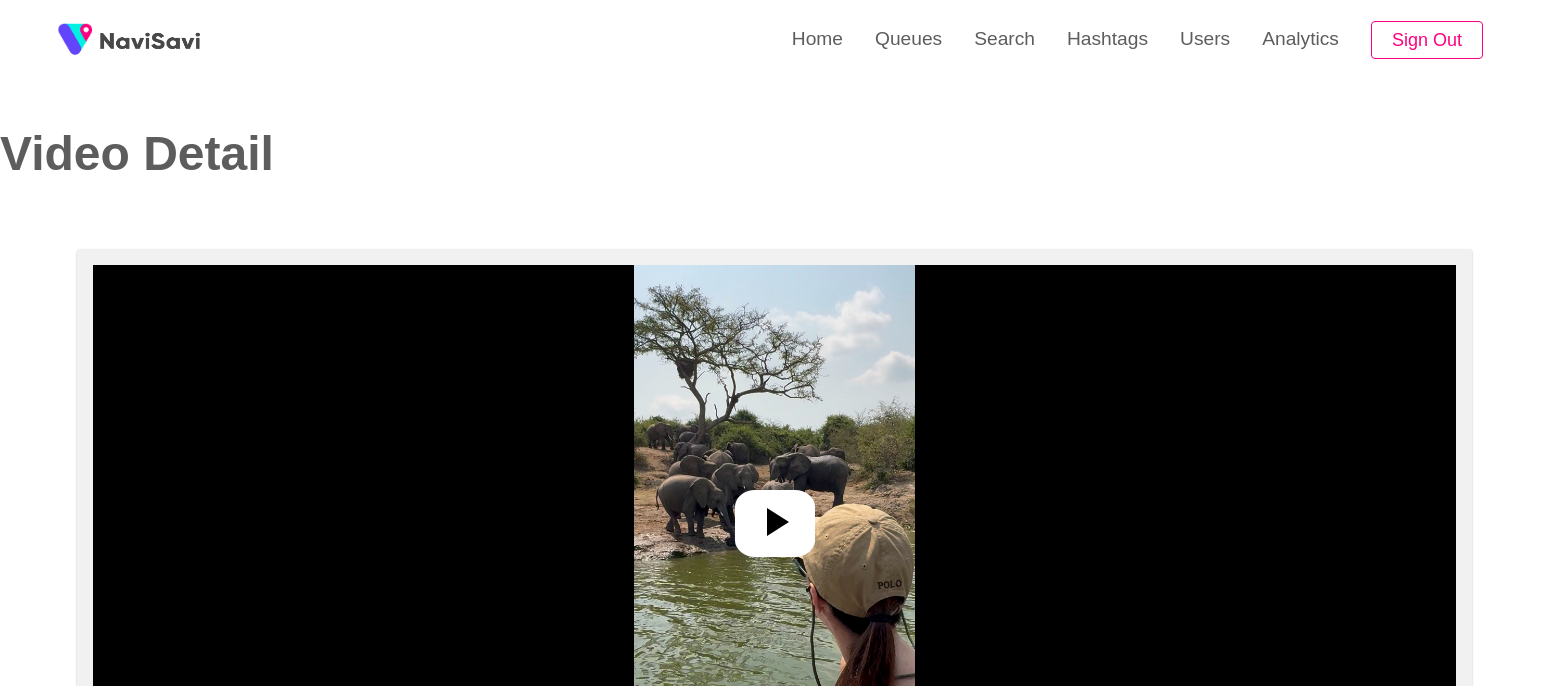 select on "**********" 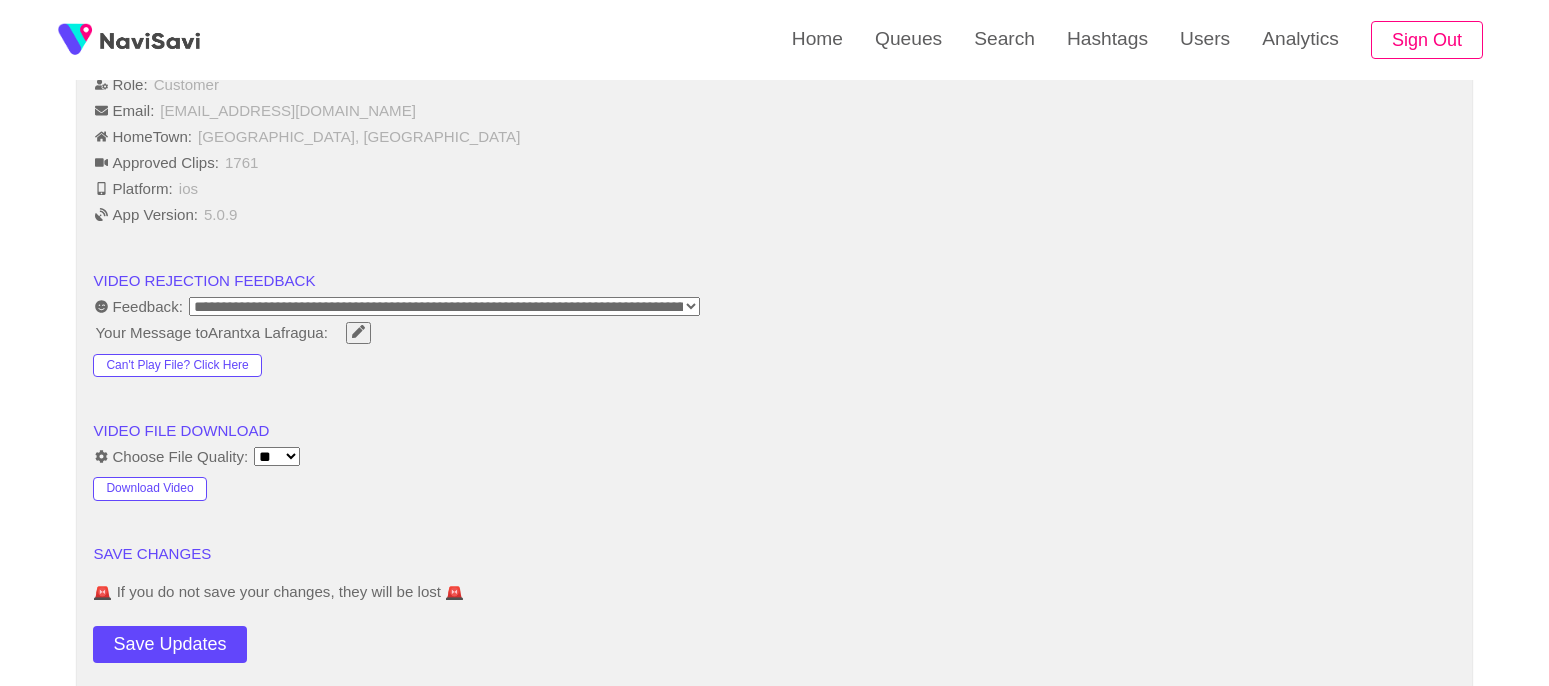 scroll, scrollTop: 2459, scrollLeft: 0, axis: vertical 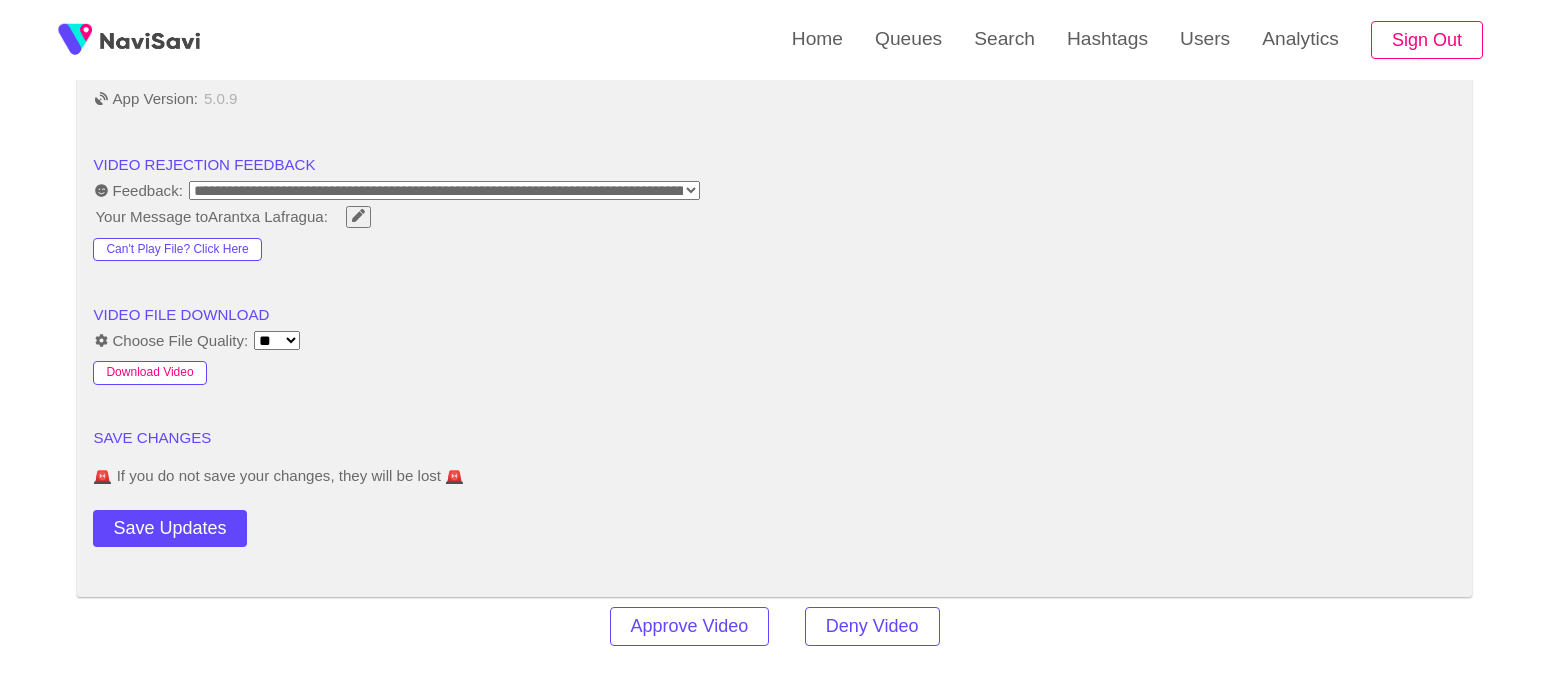 click on "Download Video" at bounding box center [149, 373] 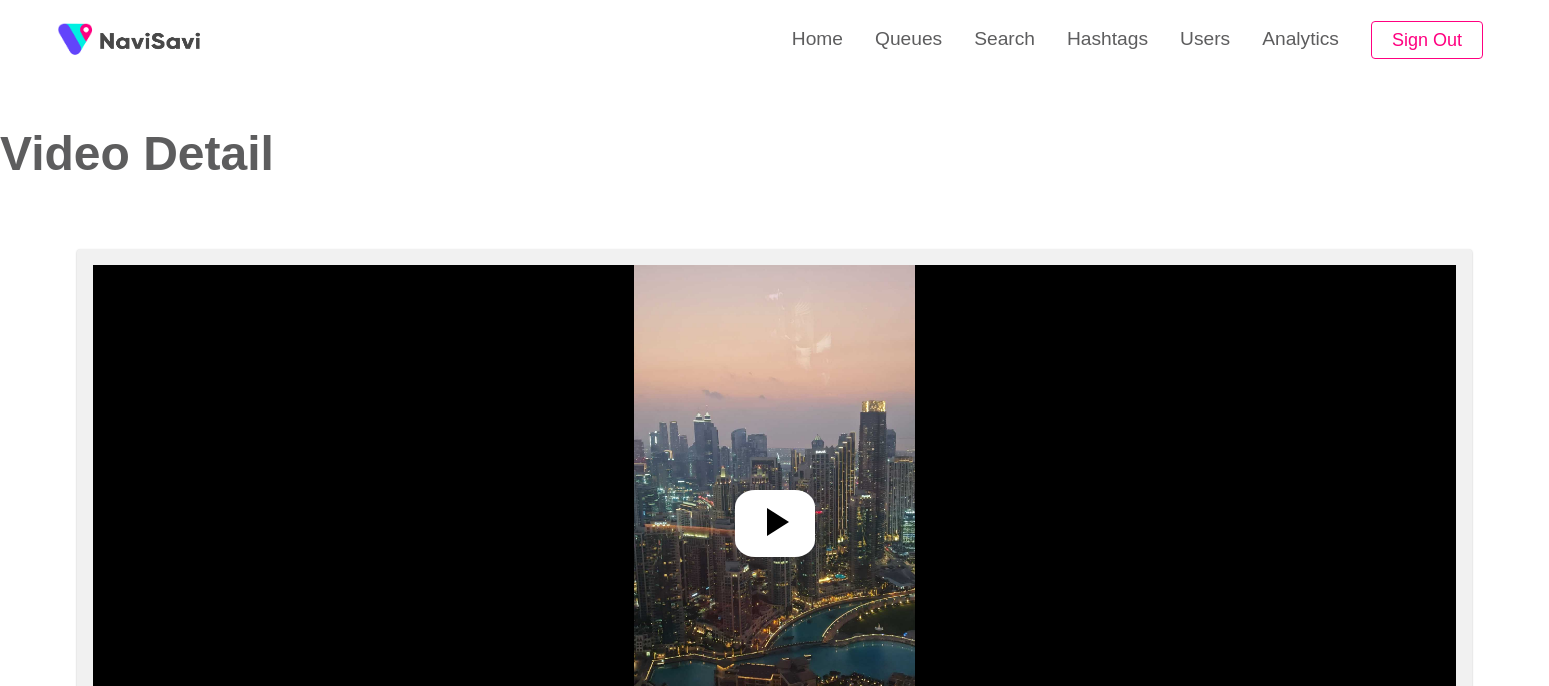 select on "**********" 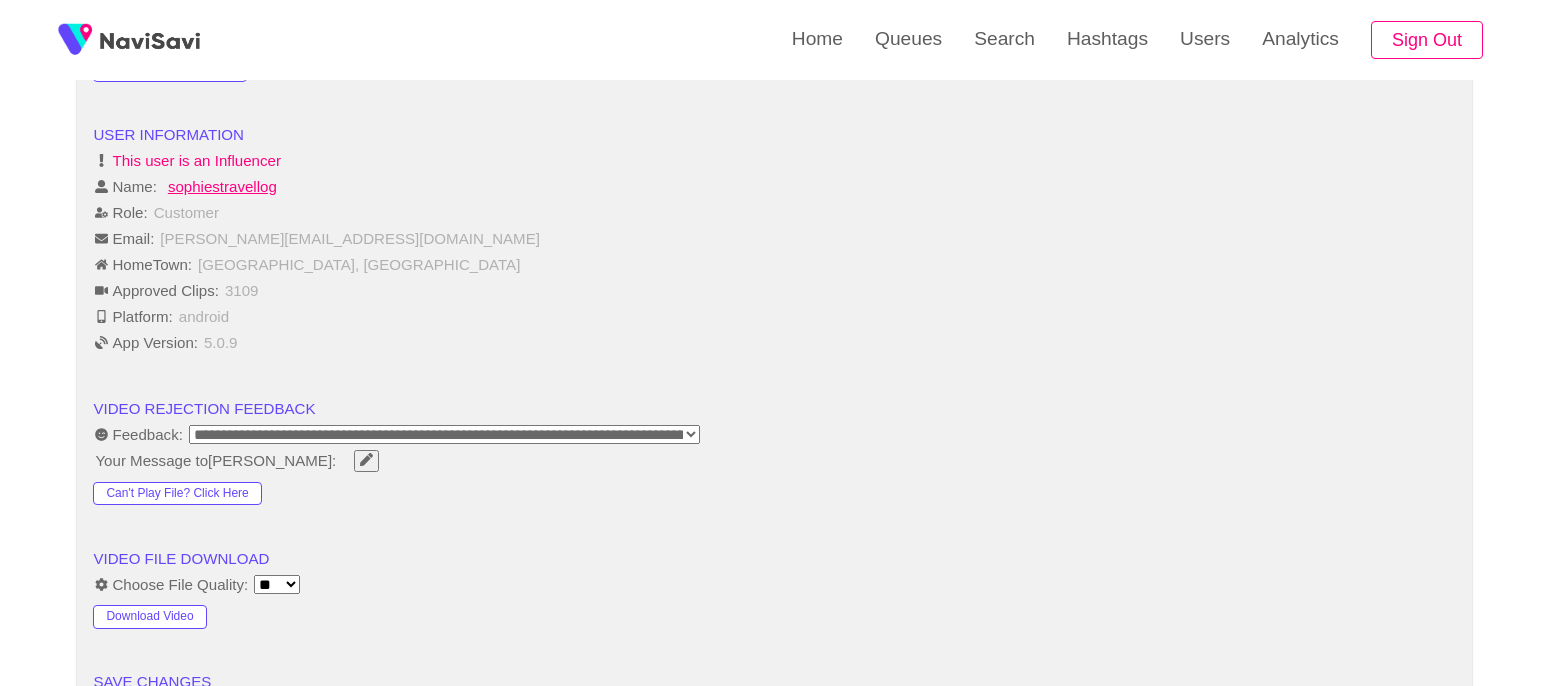 scroll, scrollTop: 2327, scrollLeft: 0, axis: vertical 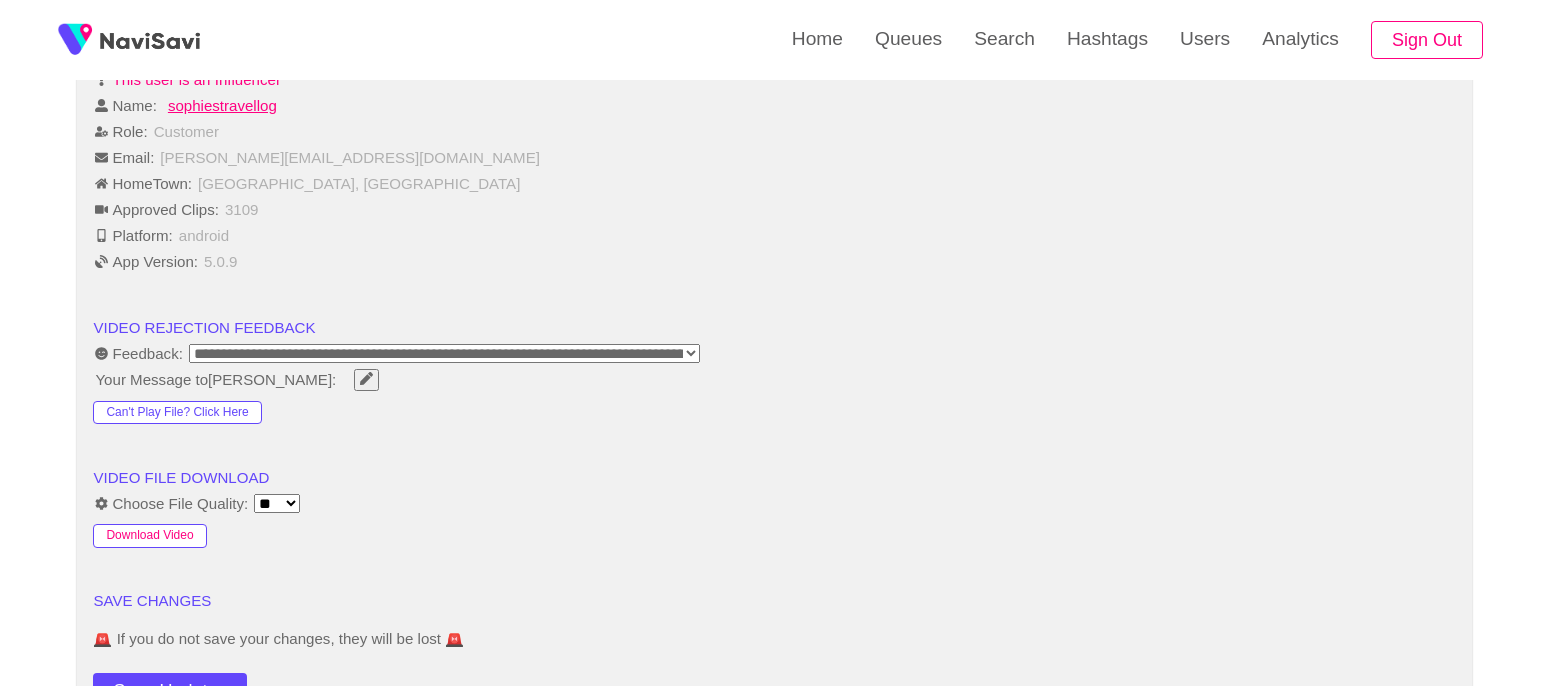 click on "Download Video" at bounding box center [149, 536] 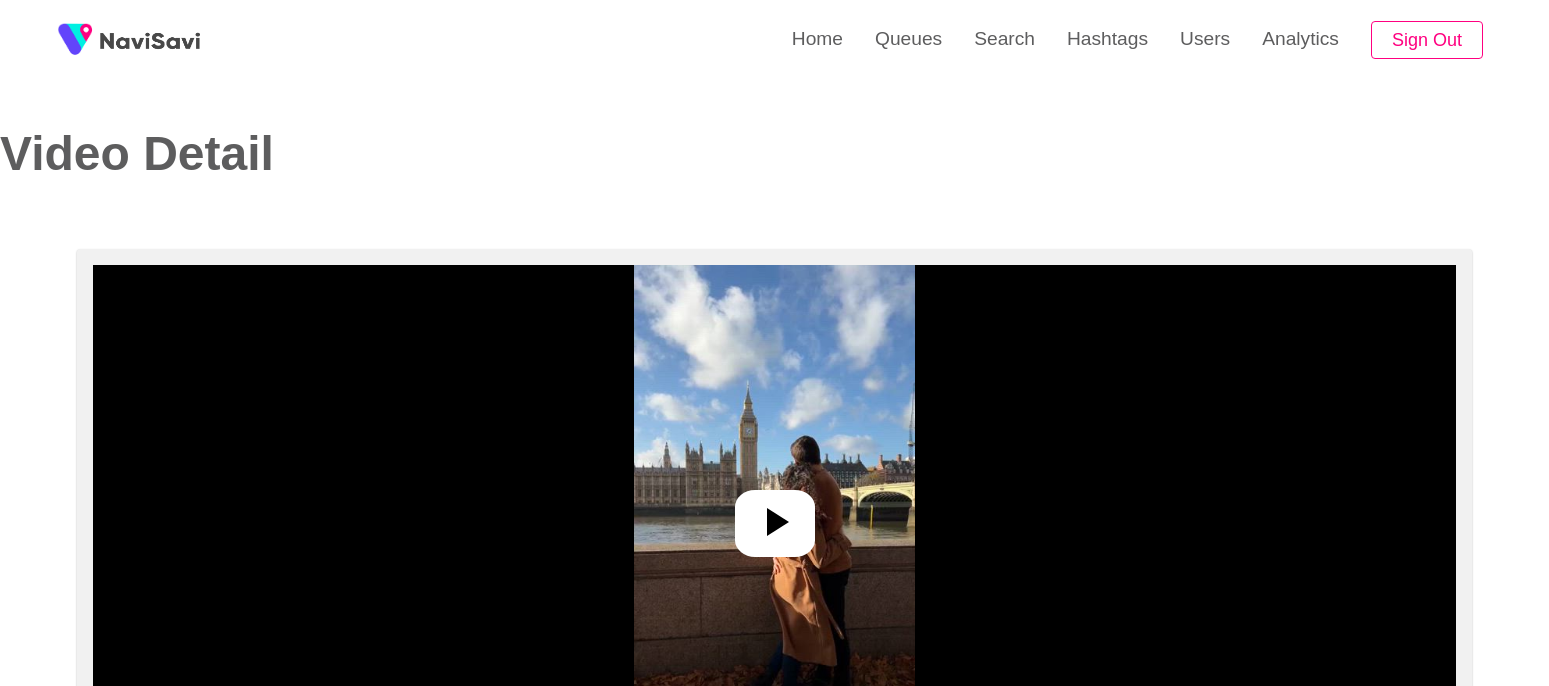 select on "**********" 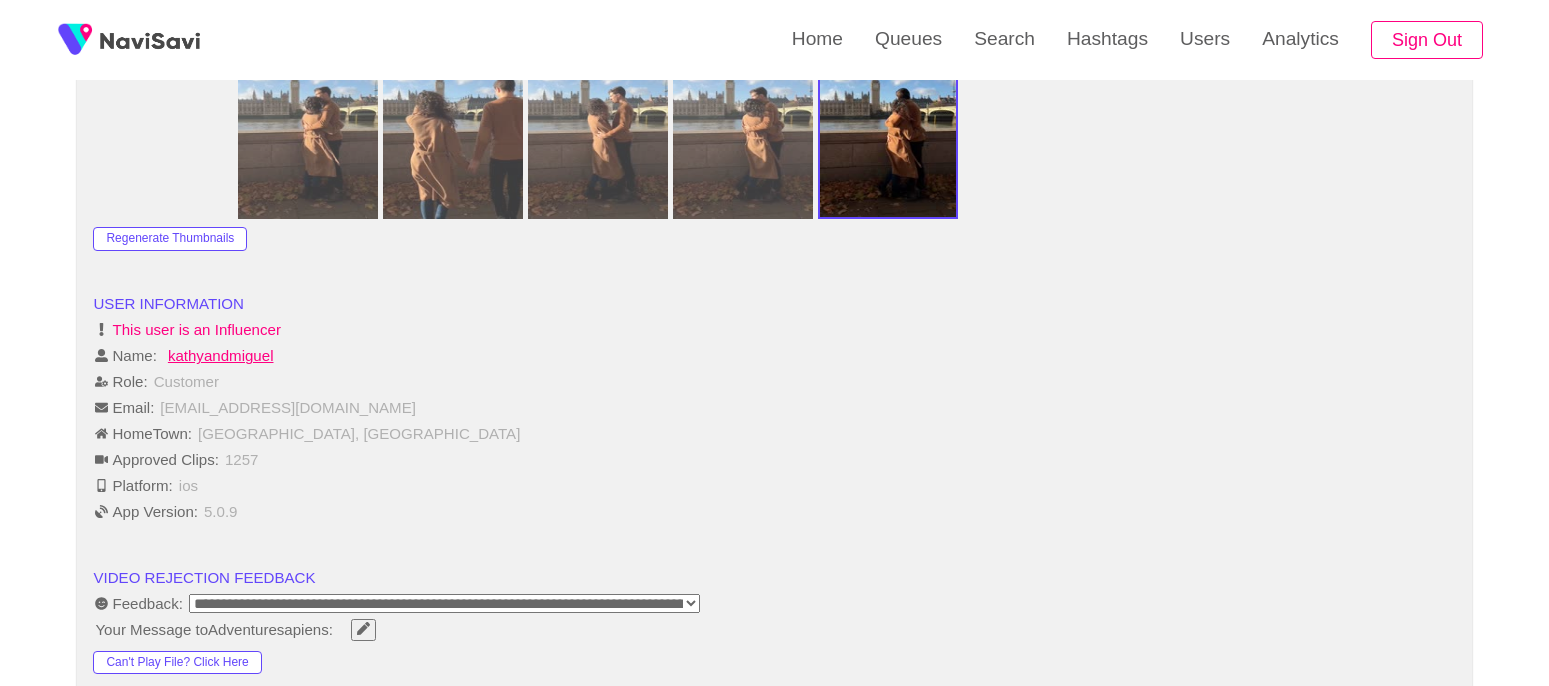 scroll, scrollTop: 2330, scrollLeft: 0, axis: vertical 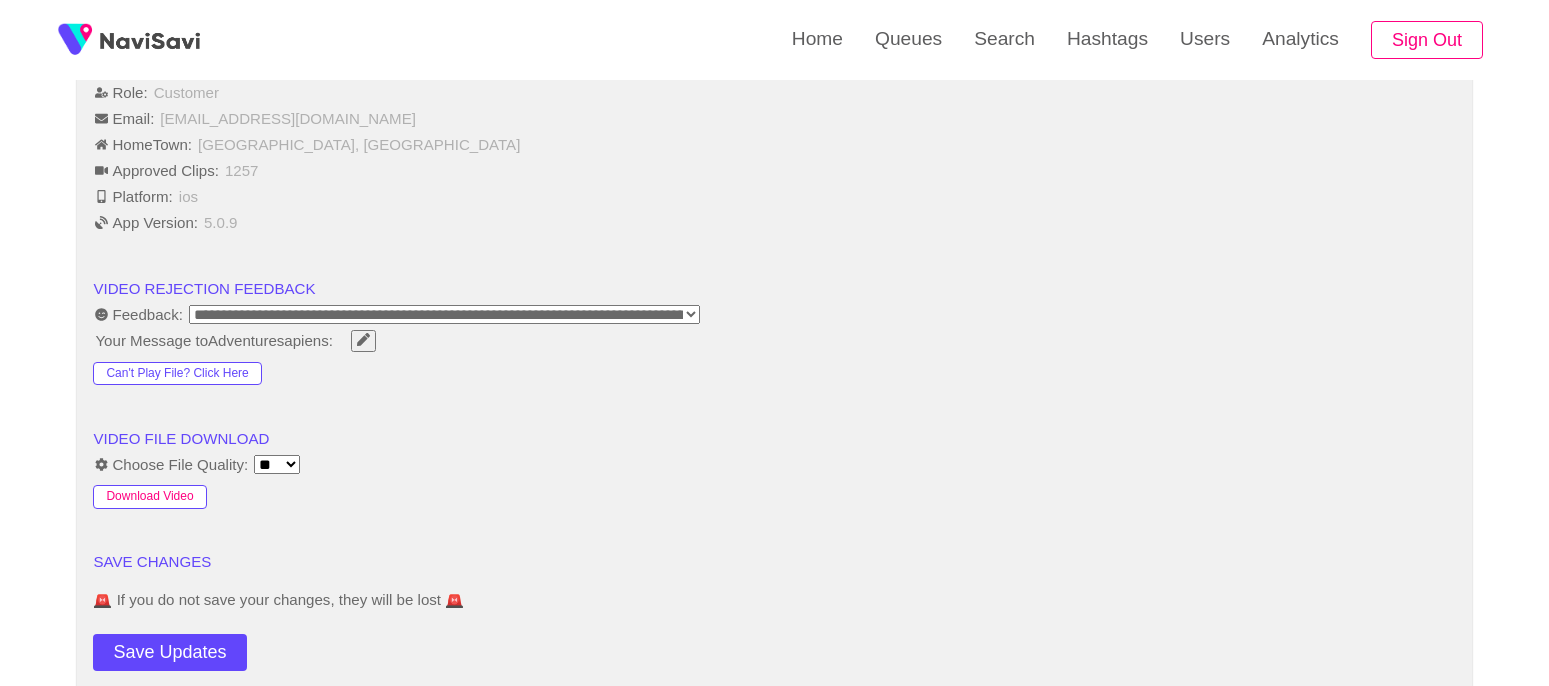 click on "Download Video" at bounding box center (149, 497) 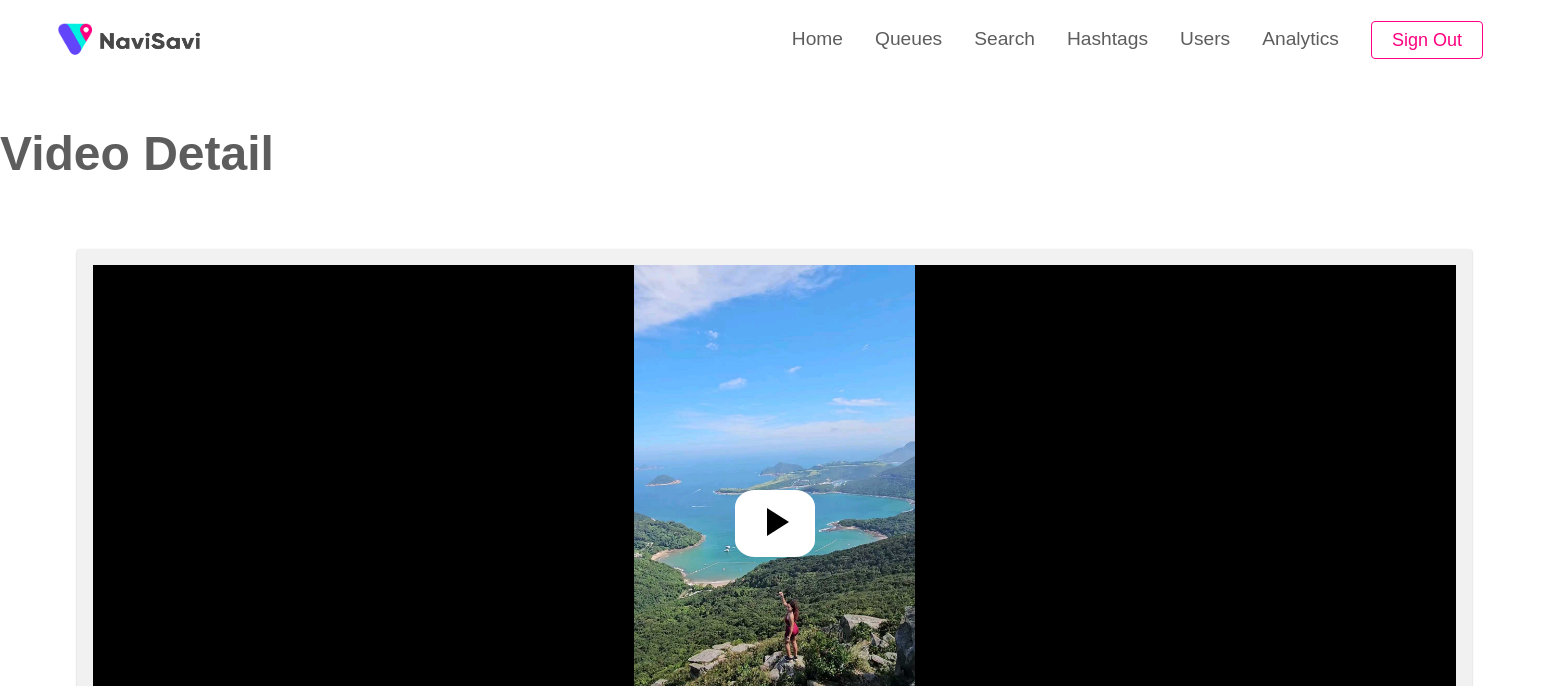 select on "**********" 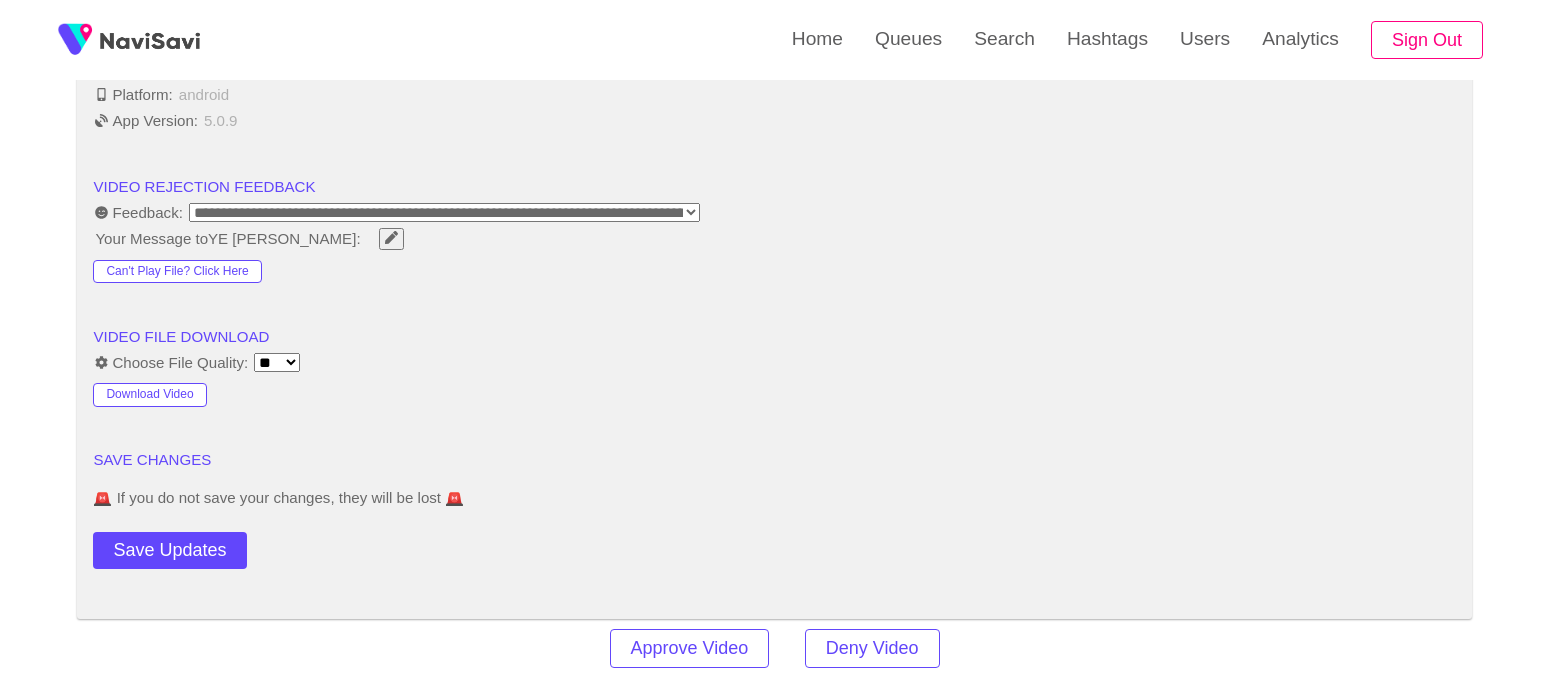 scroll, scrollTop: 2492, scrollLeft: 0, axis: vertical 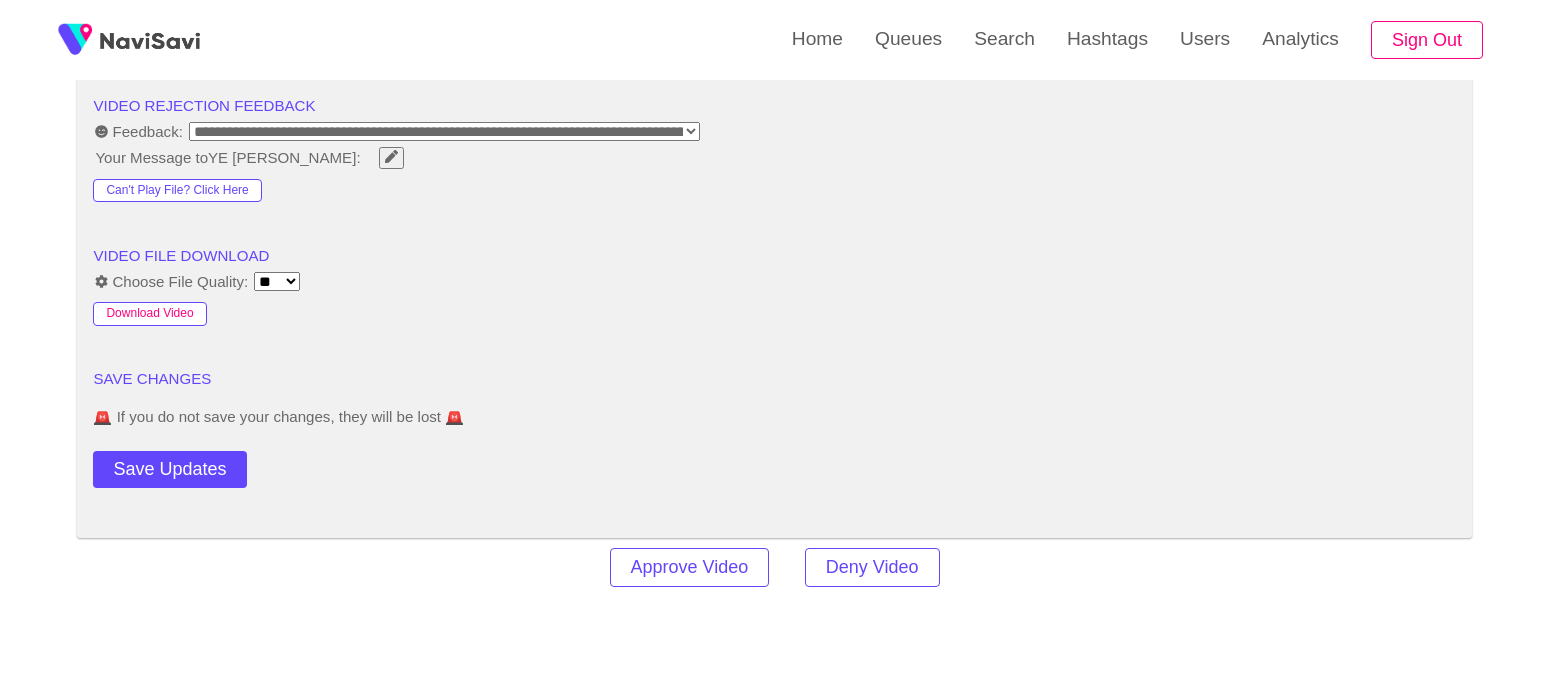 click on "Download Video" at bounding box center [149, 314] 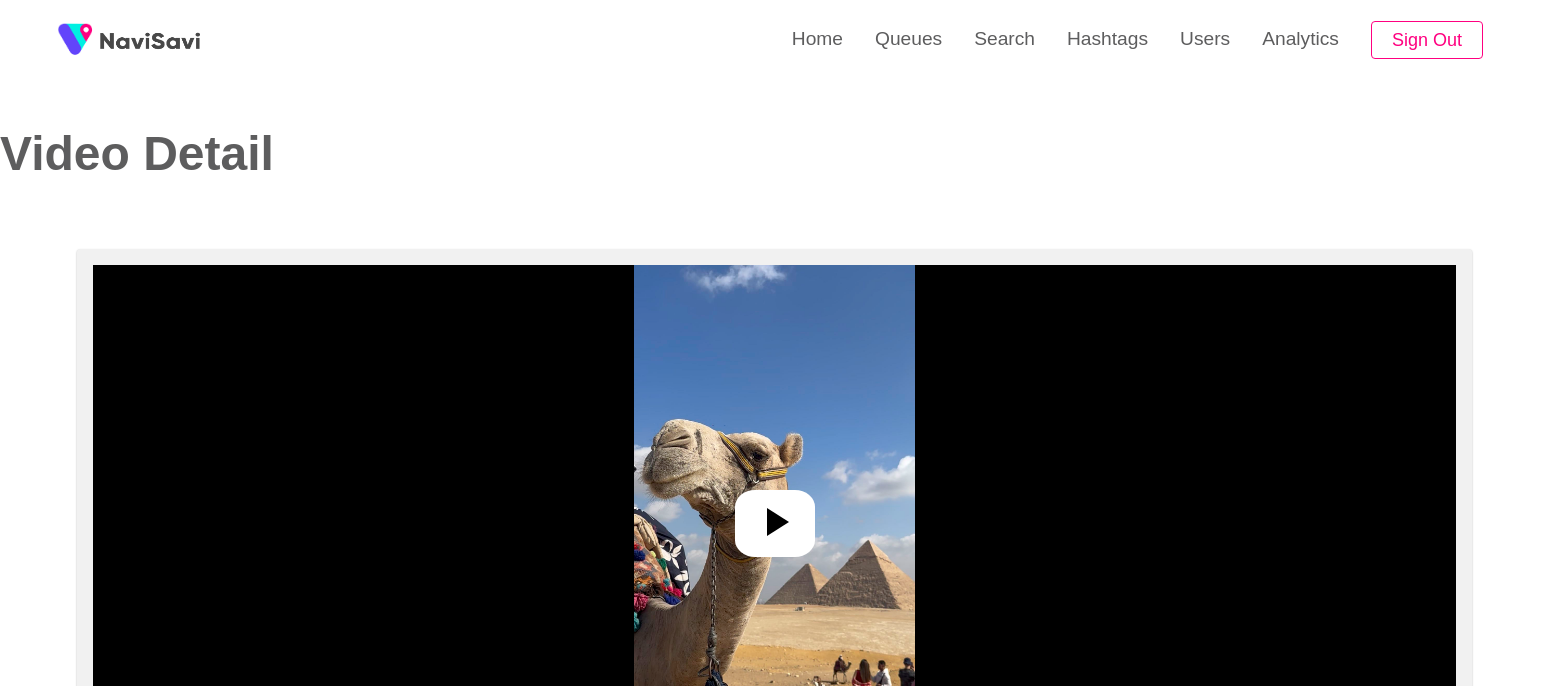 select on "**********" 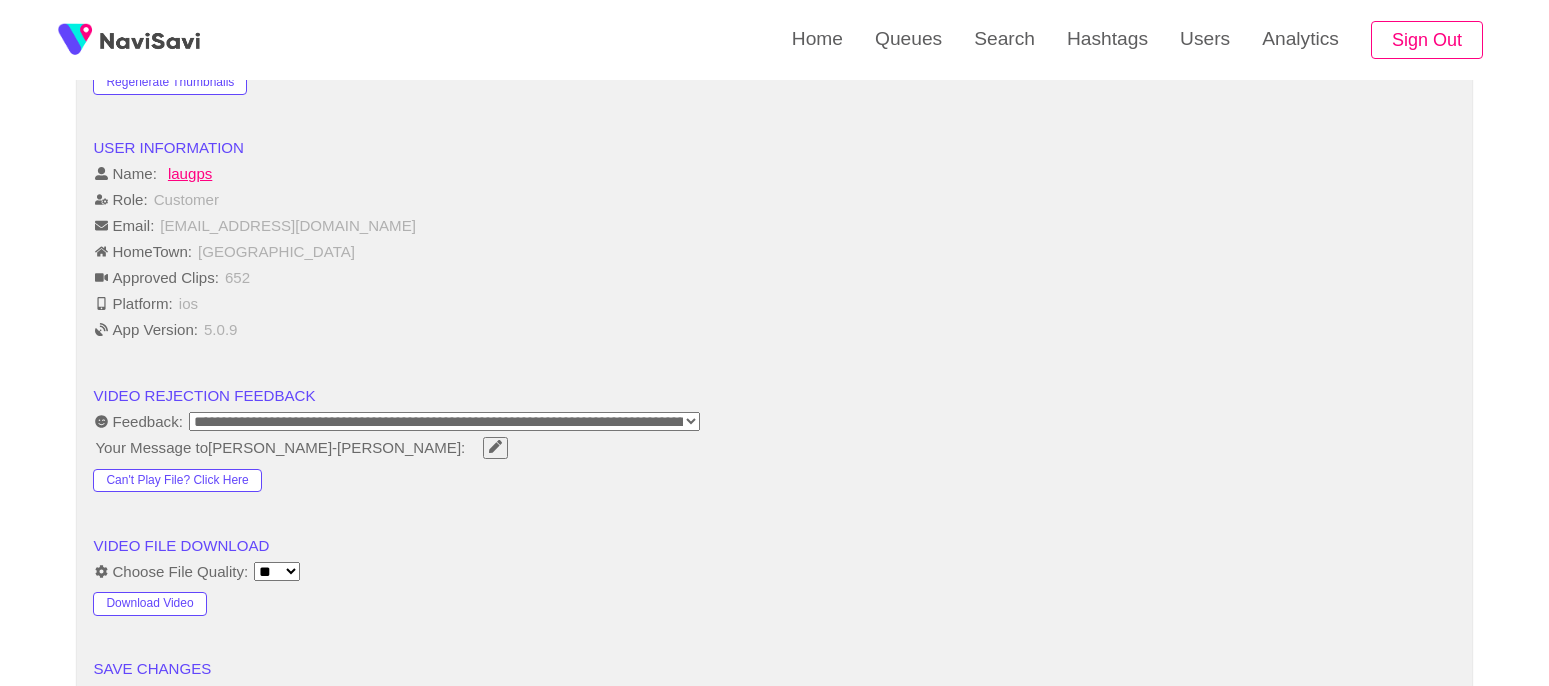 scroll, scrollTop: 2226, scrollLeft: 0, axis: vertical 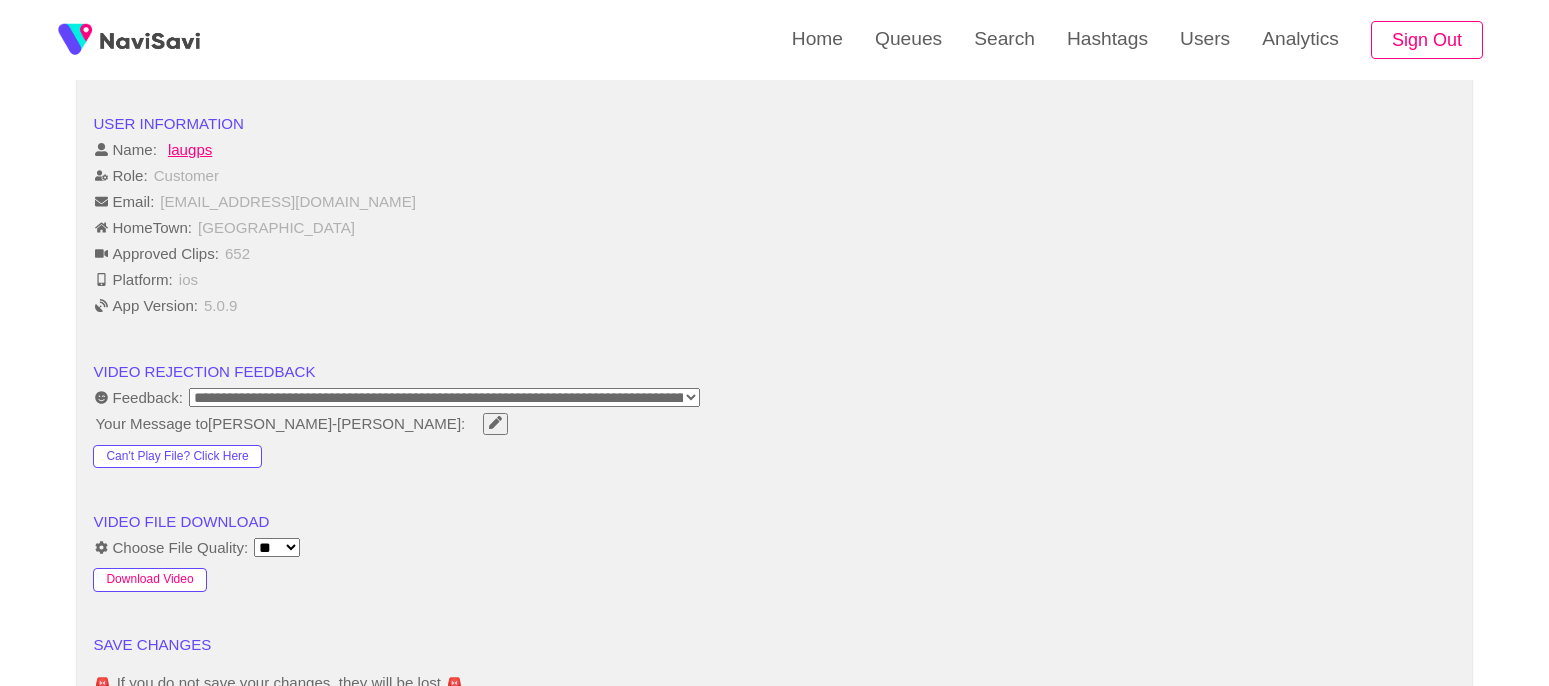 click on "Download Video" at bounding box center [149, 580] 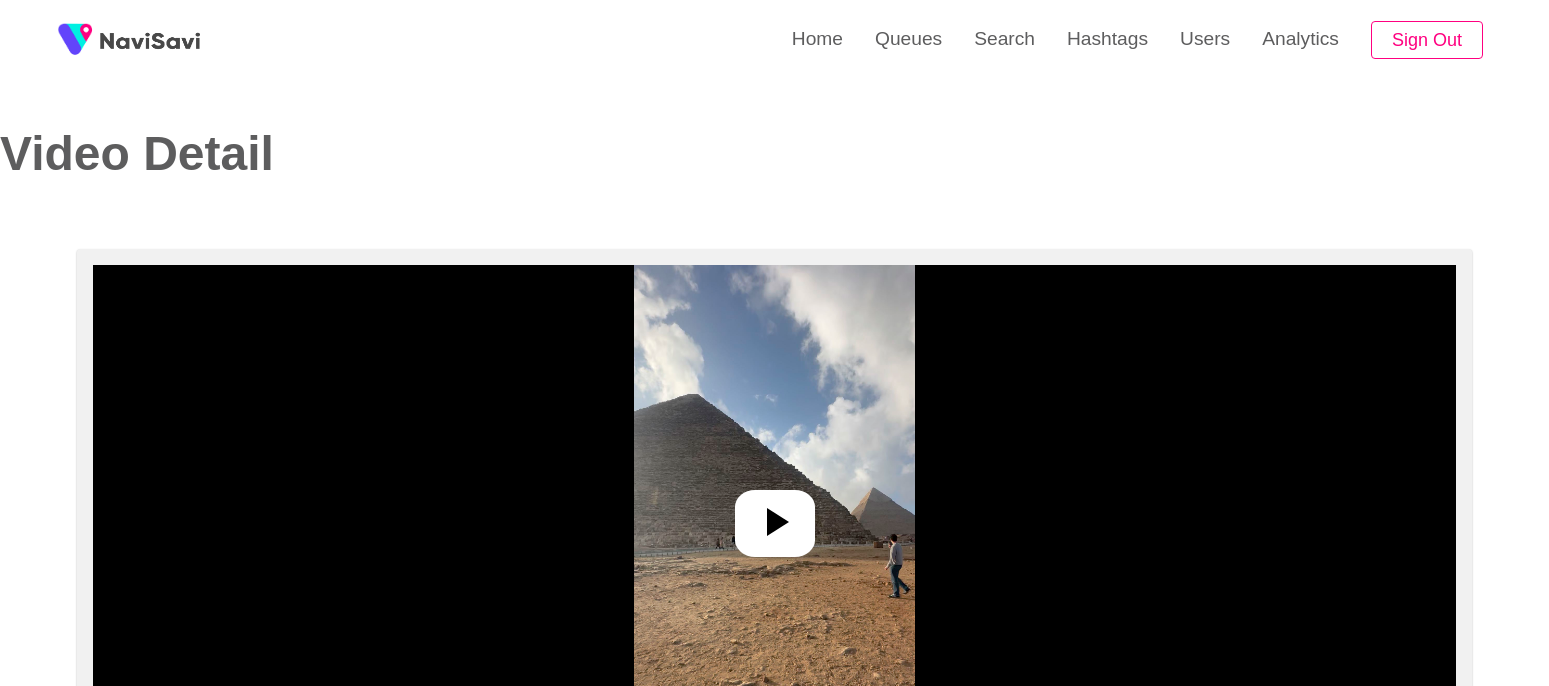 select on "**********" 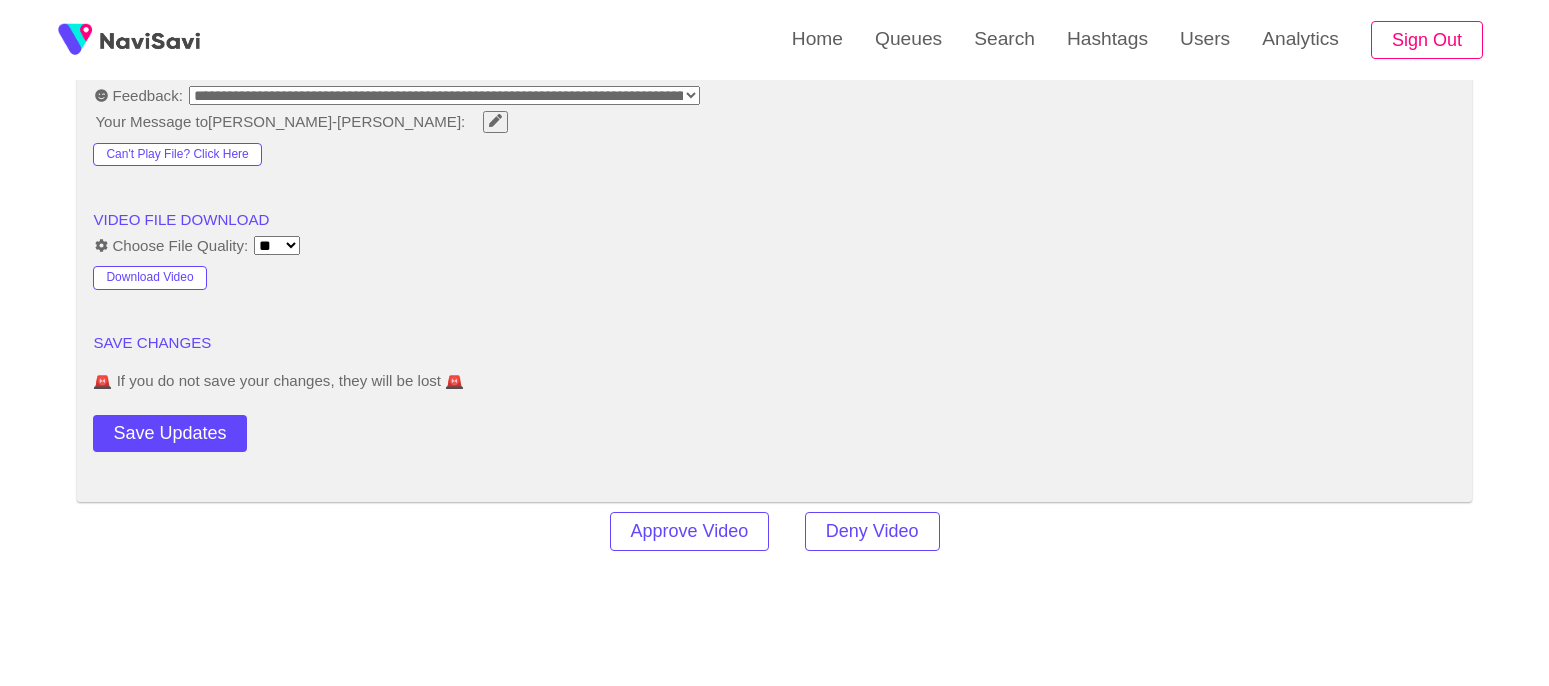 scroll, scrollTop: 2654, scrollLeft: 0, axis: vertical 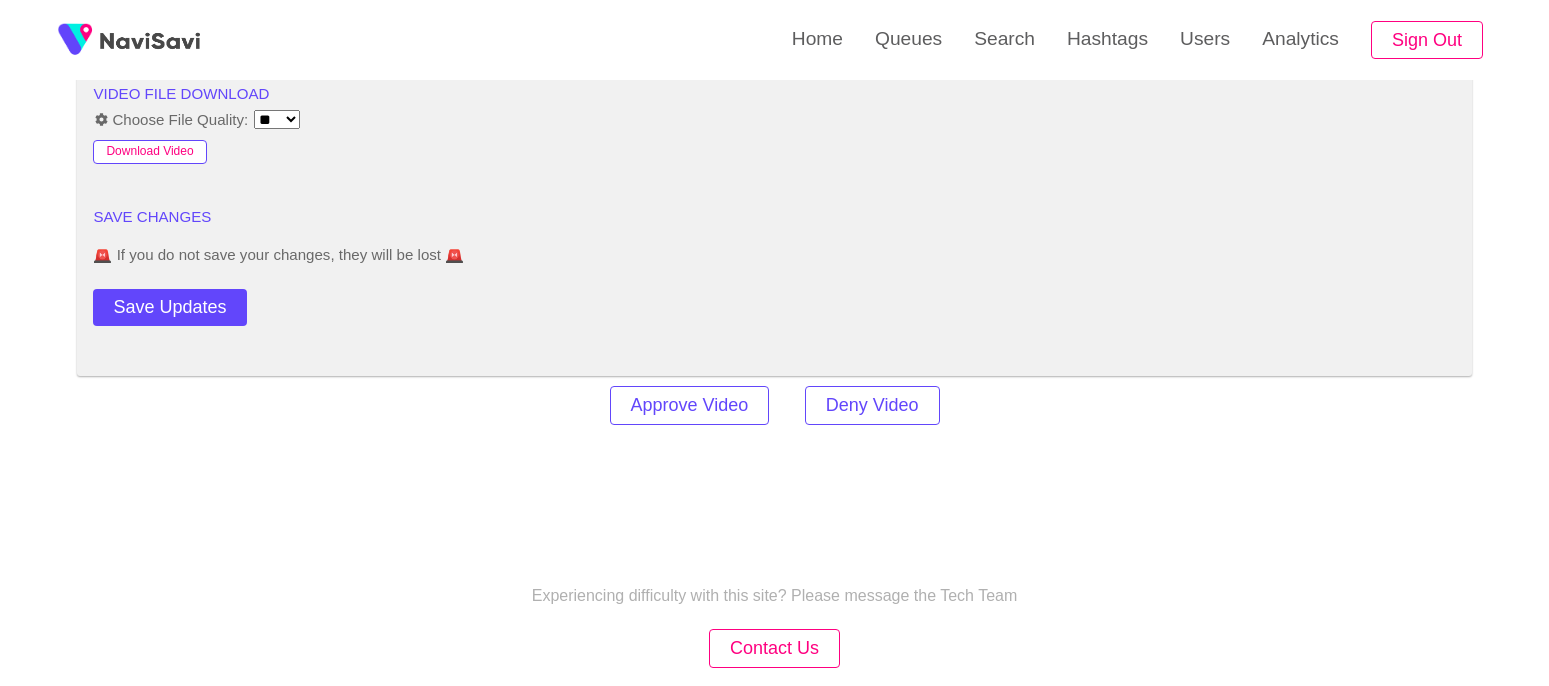 click on "Download Video" at bounding box center (149, 152) 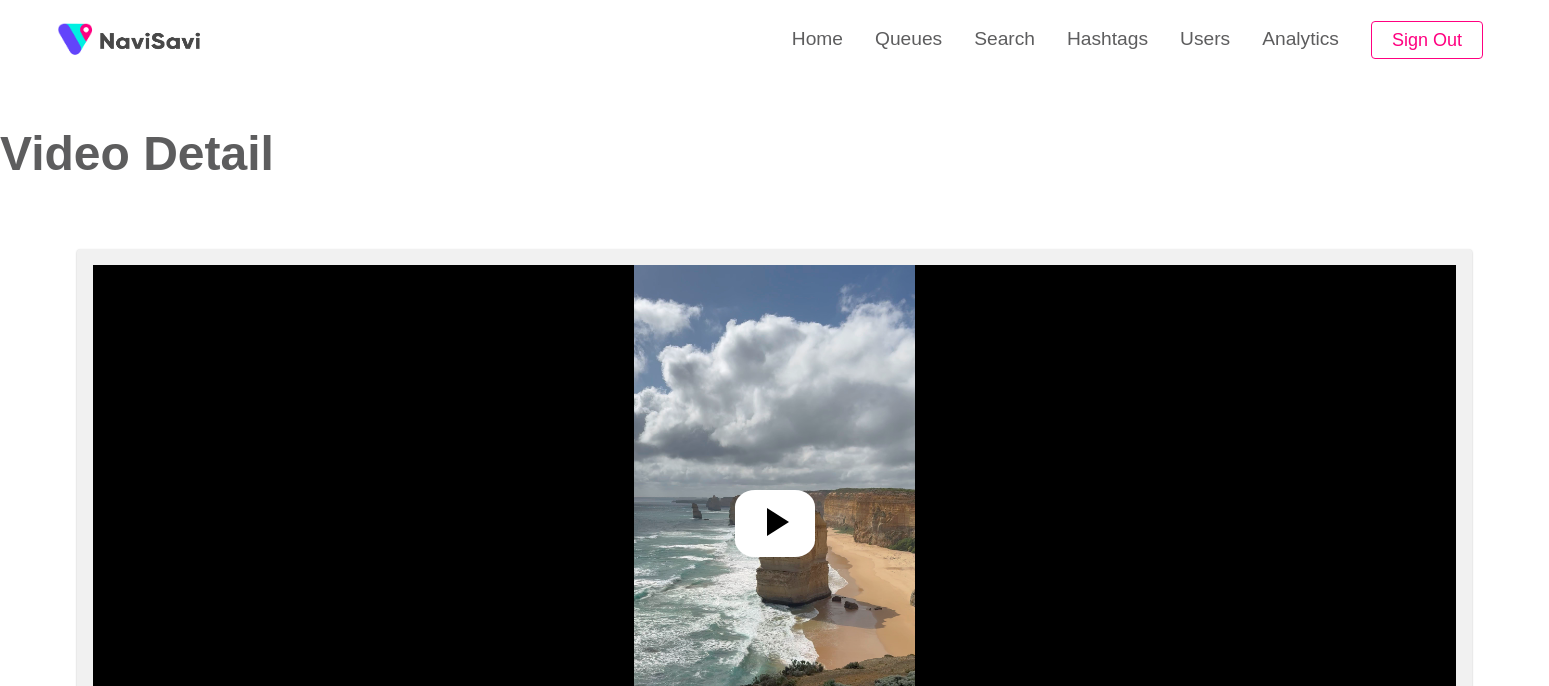 select on "**********" 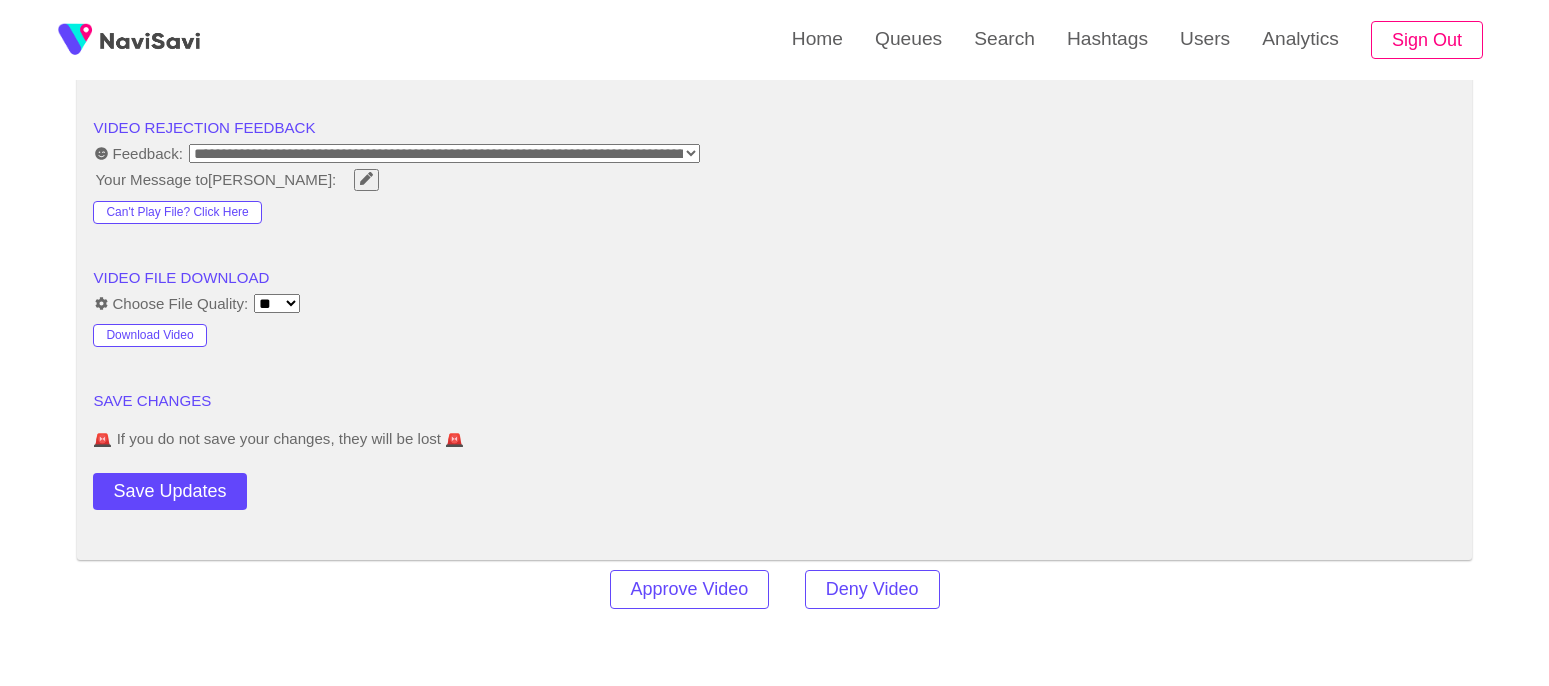 scroll, scrollTop: 2548, scrollLeft: 0, axis: vertical 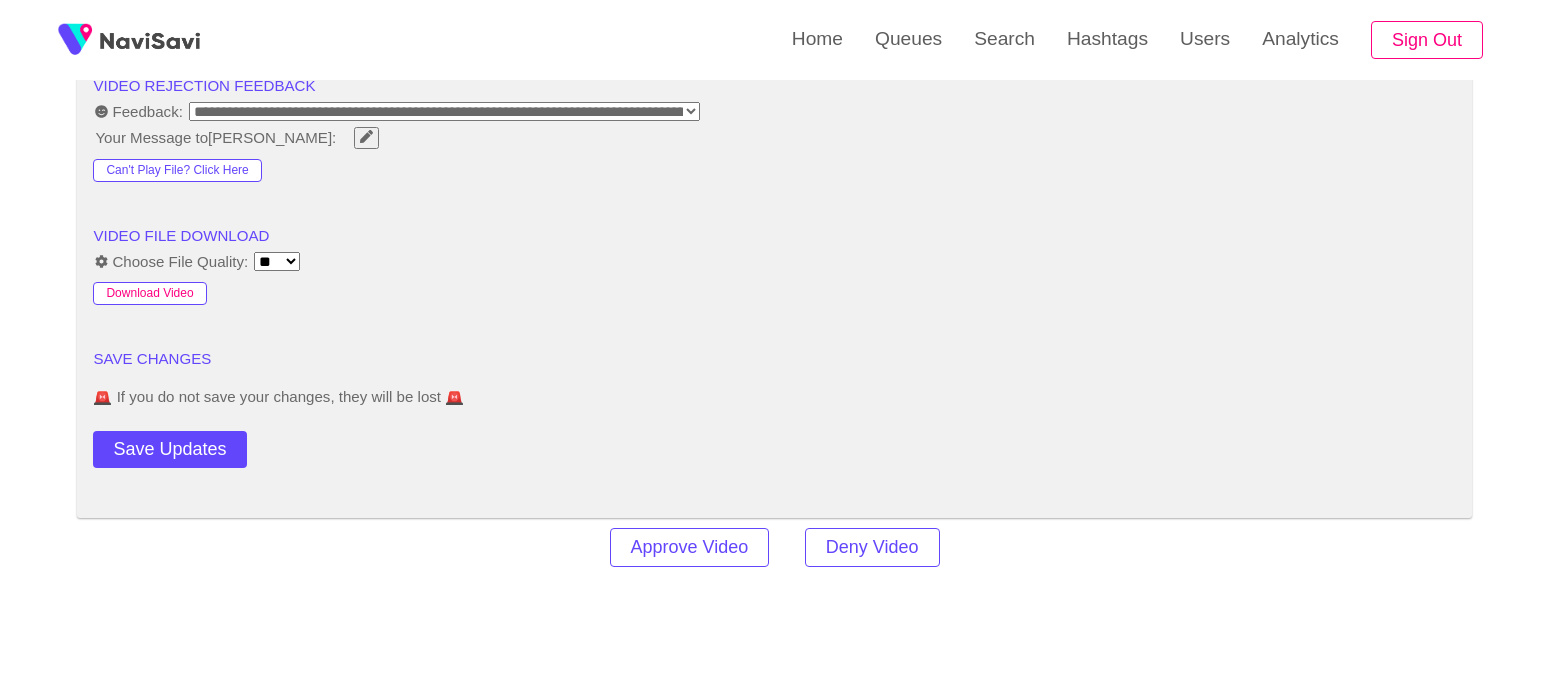 click on "Download Video" at bounding box center (149, 294) 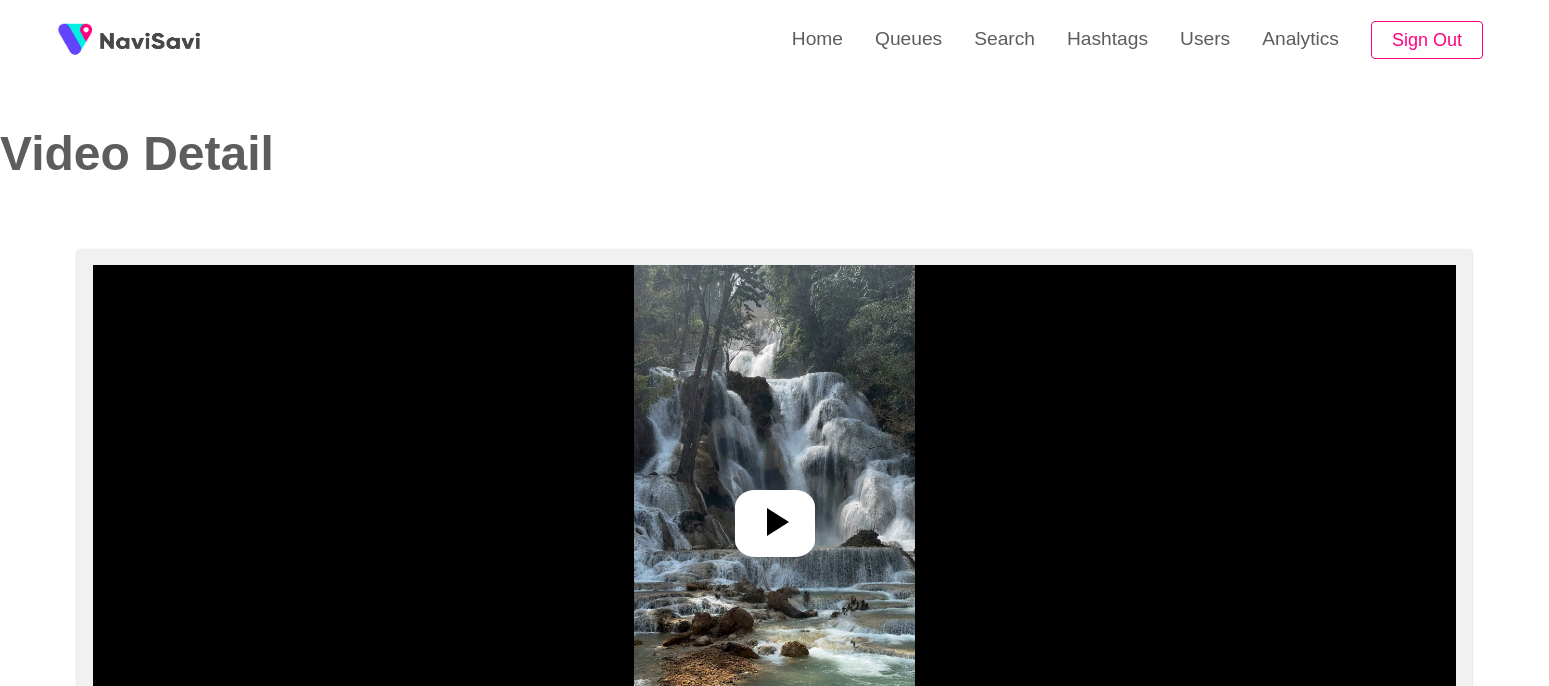 select on "**********" 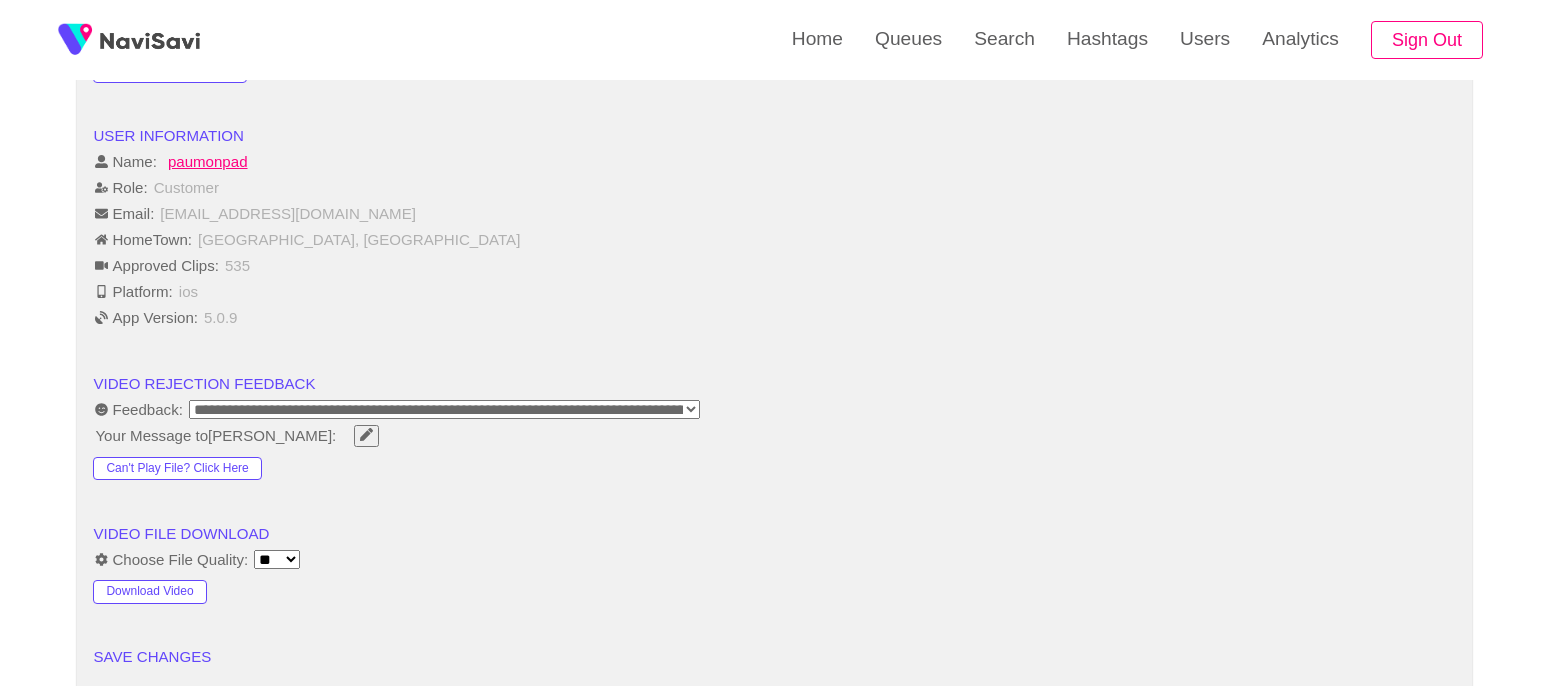 scroll, scrollTop: 2231, scrollLeft: 0, axis: vertical 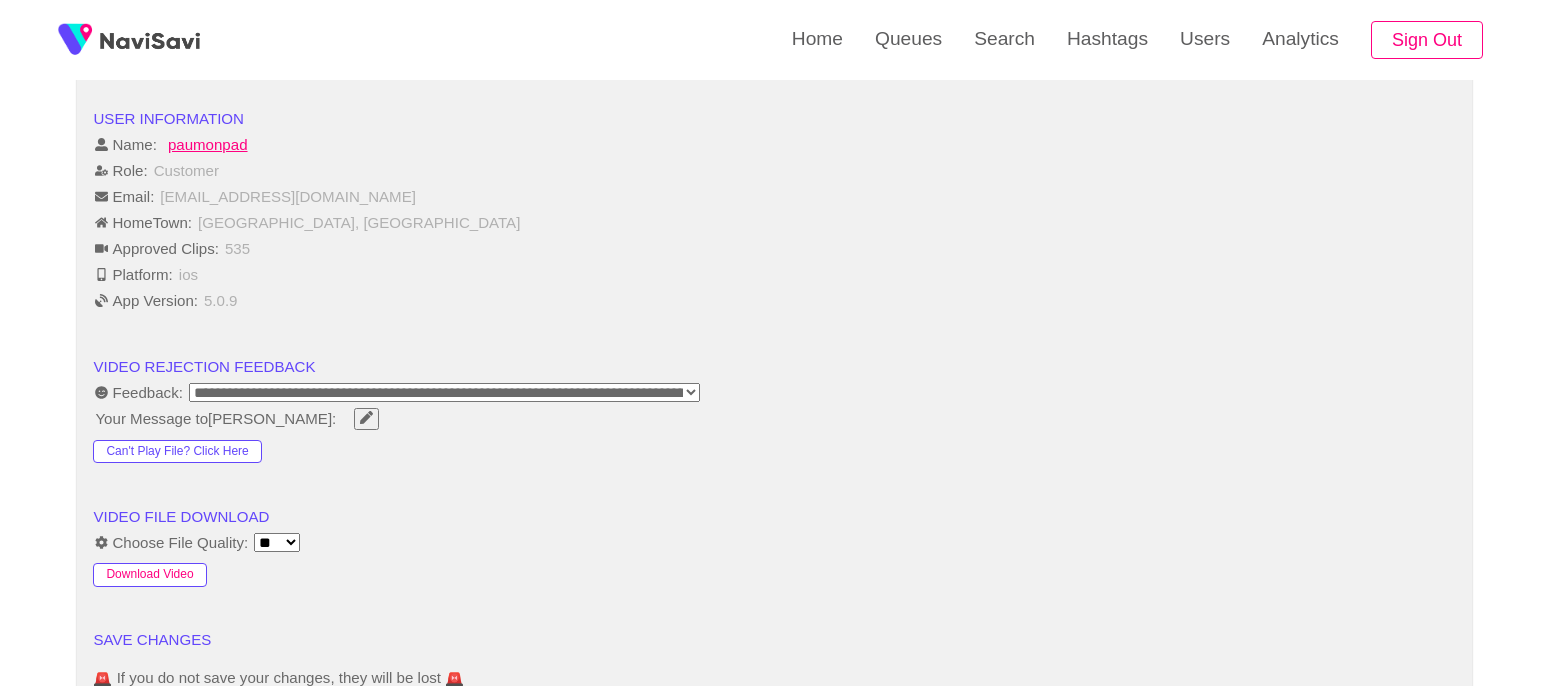 click on "Download Video" at bounding box center (149, 575) 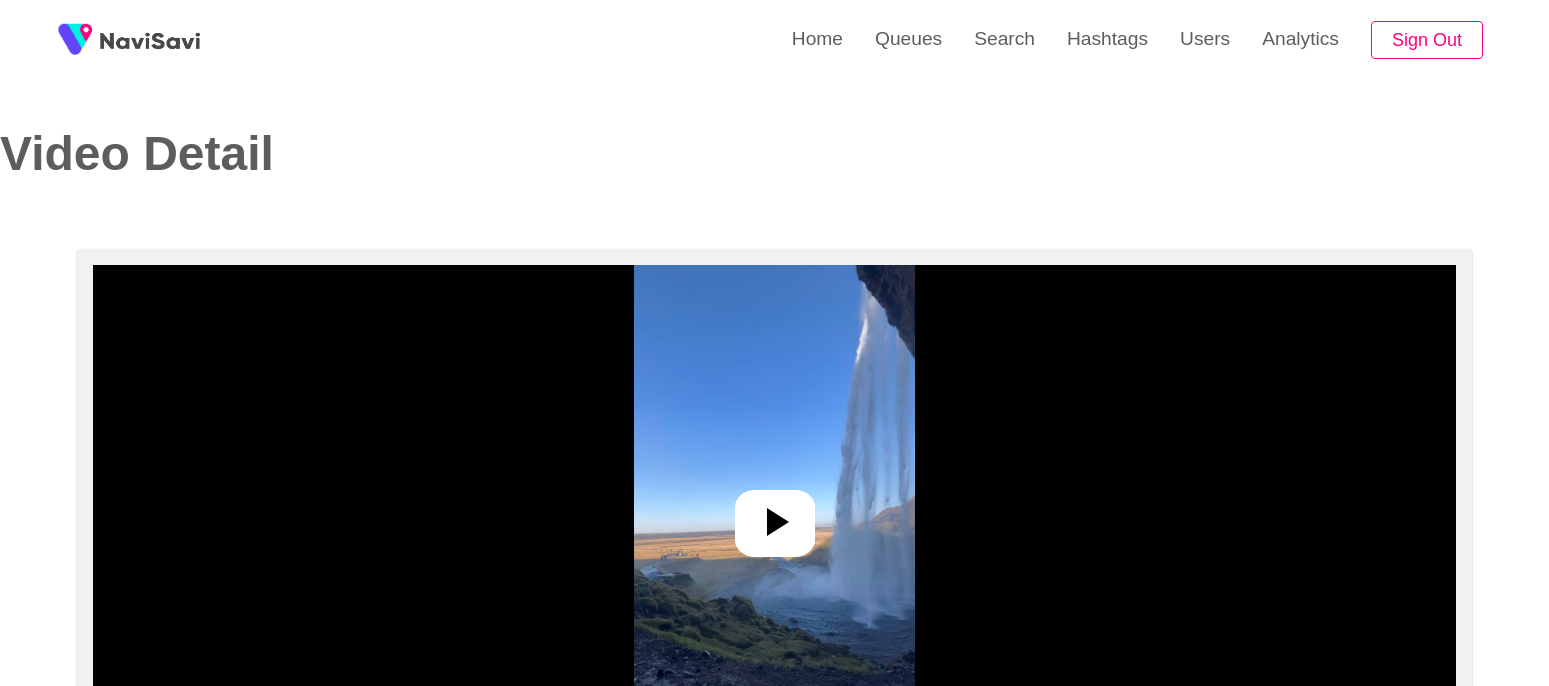 select on "**********" 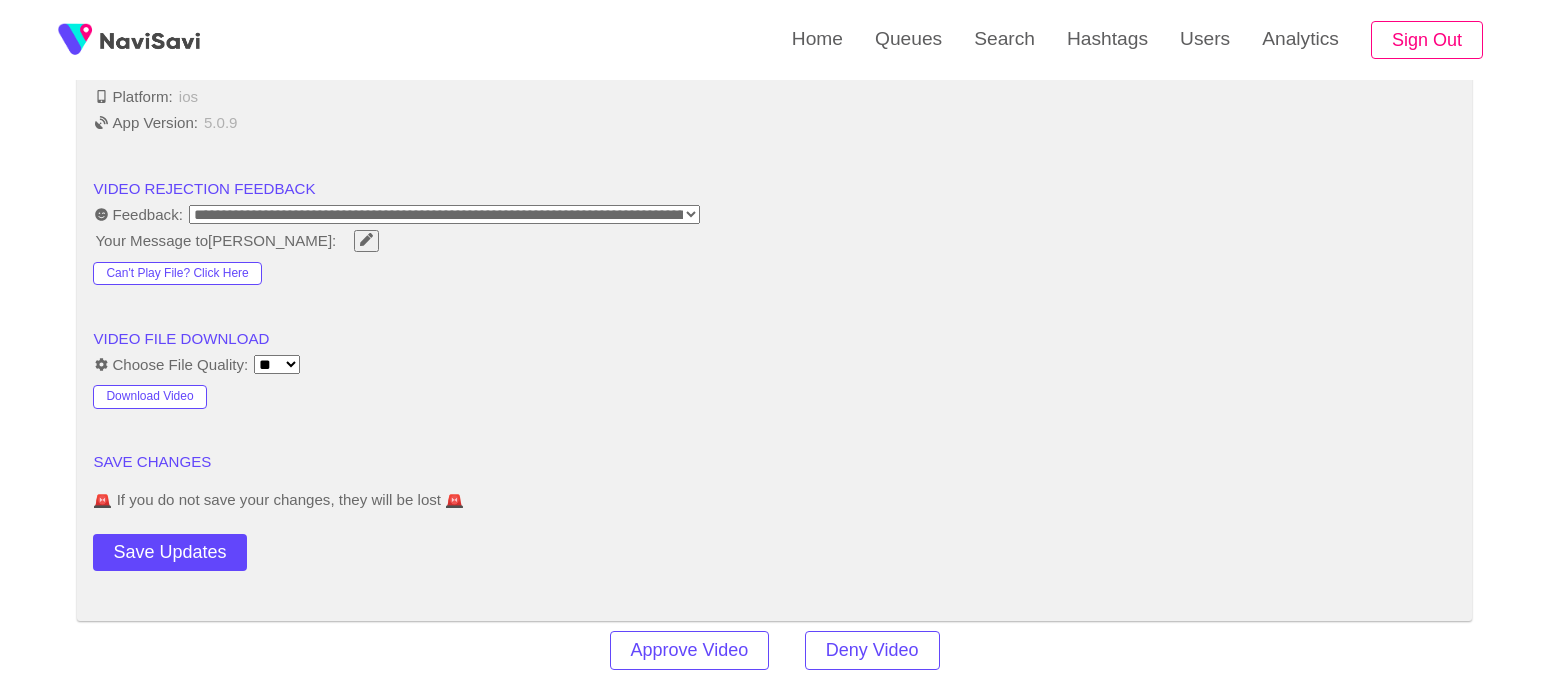 scroll, scrollTop: 2553, scrollLeft: 0, axis: vertical 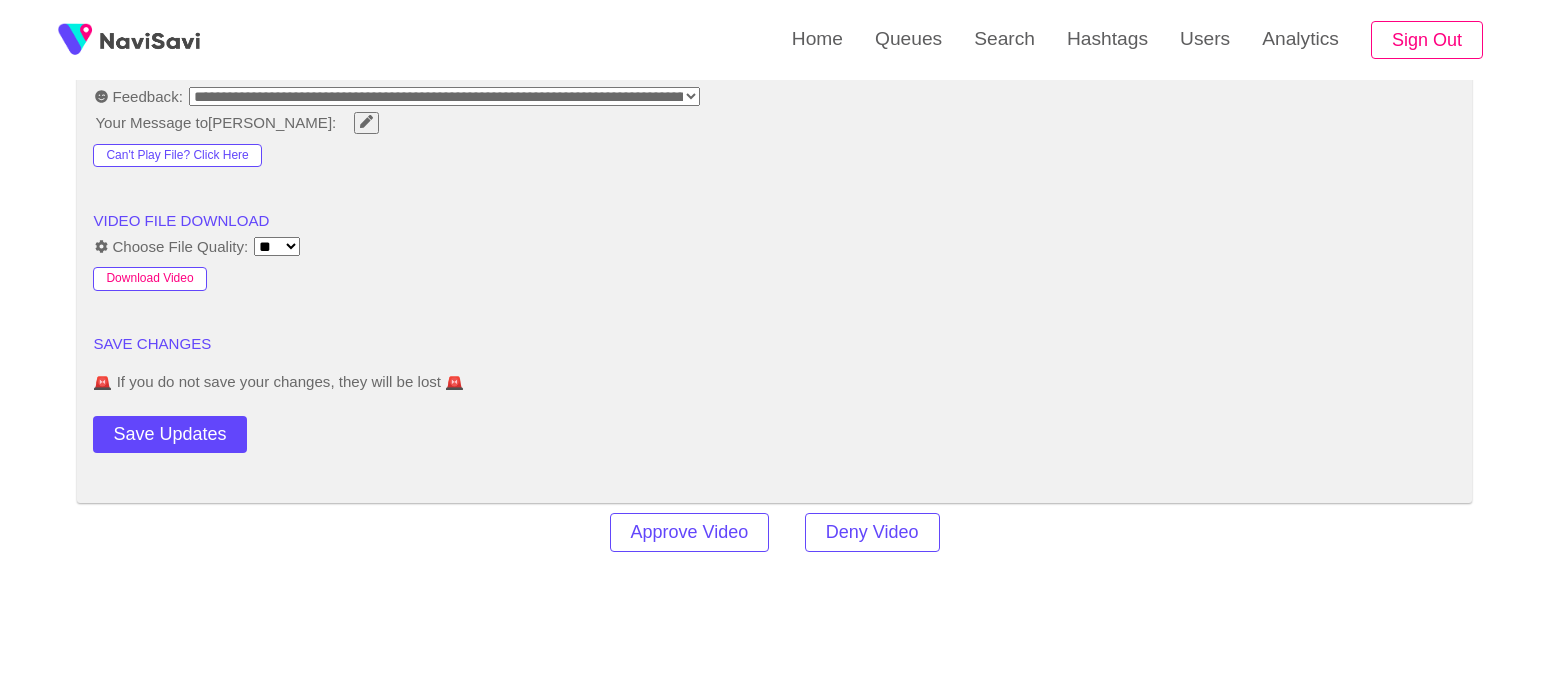 click on "Download Video" at bounding box center [149, 279] 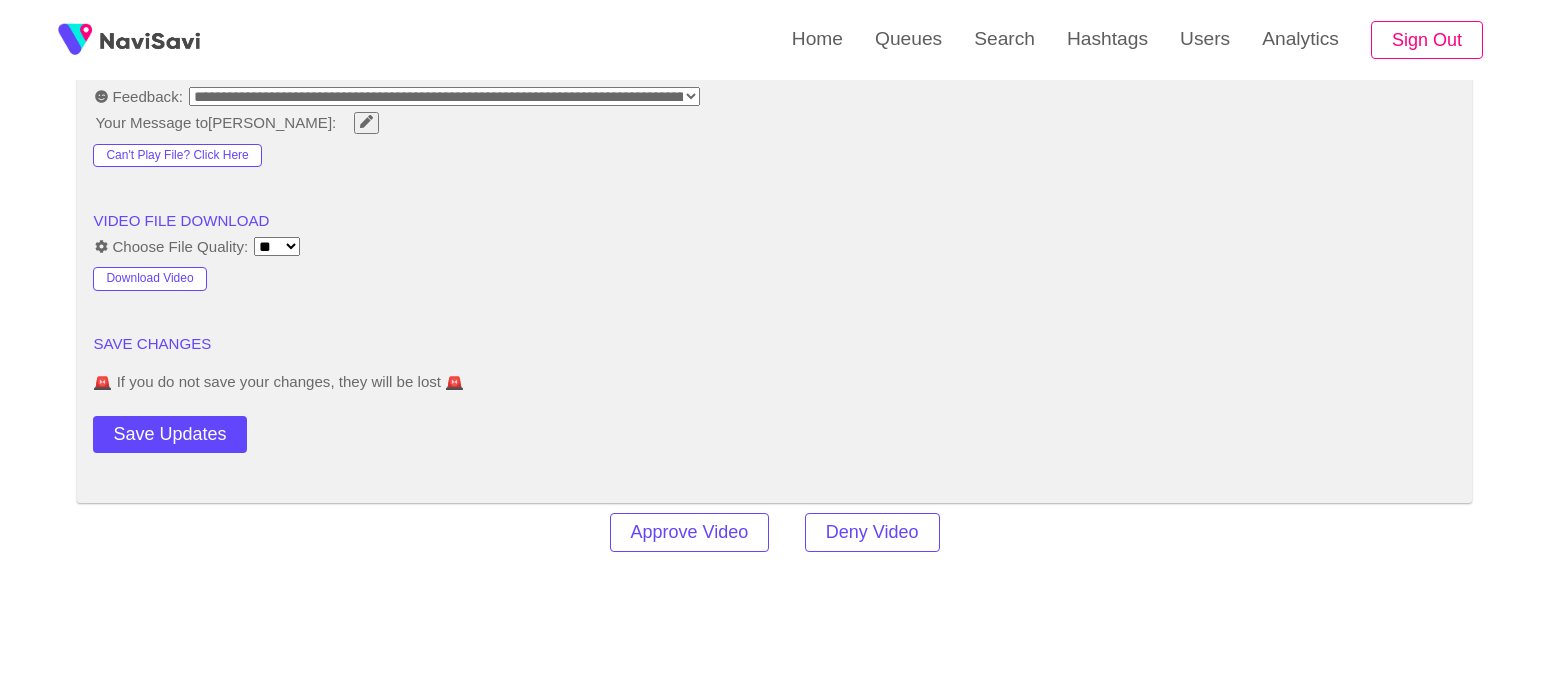 click on "VIDEO FILE DOWNLOAD" at bounding box center (774, 221) 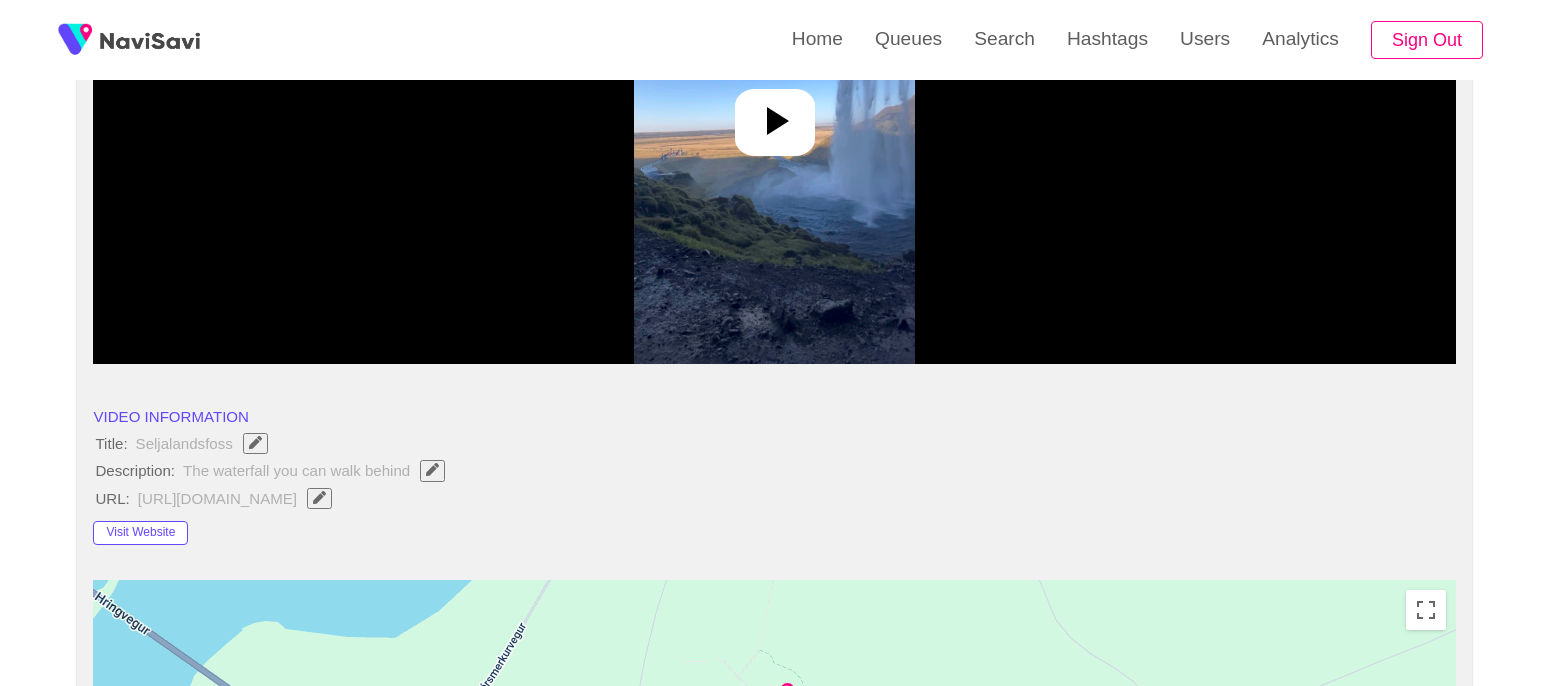 scroll, scrollTop: 0, scrollLeft: 0, axis: both 